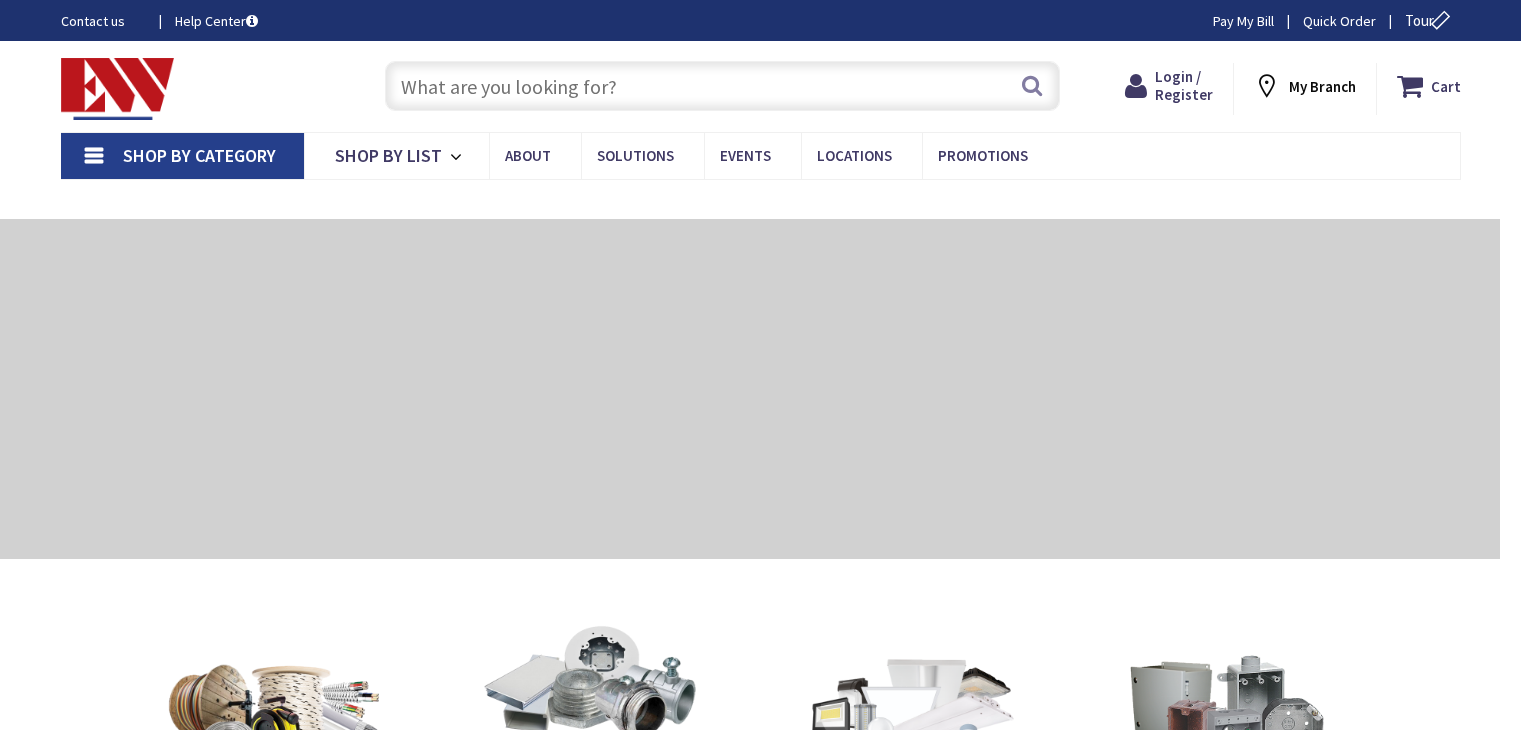 scroll, scrollTop: 0, scrollLeft: 0, axis: both 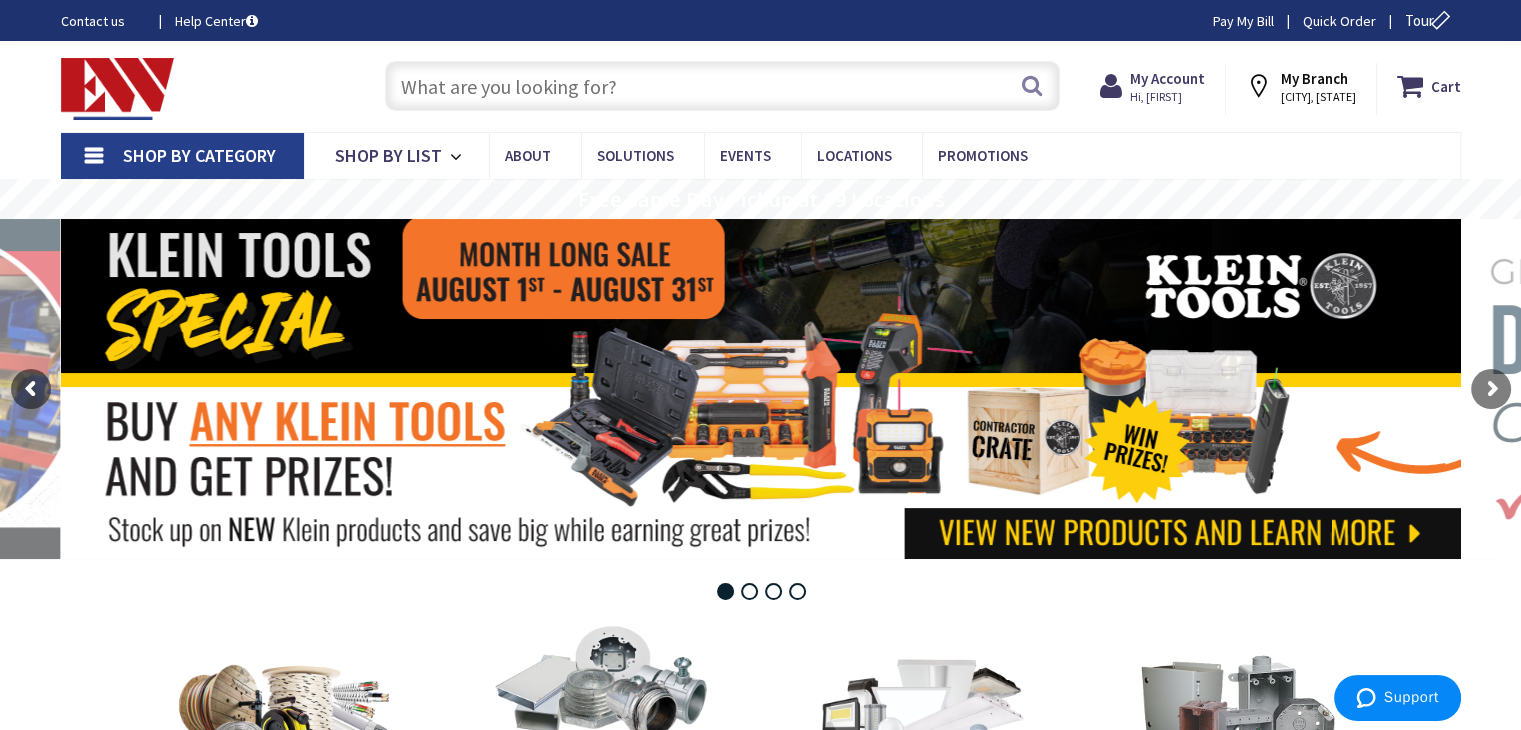 click at bounding box center (722, 86) 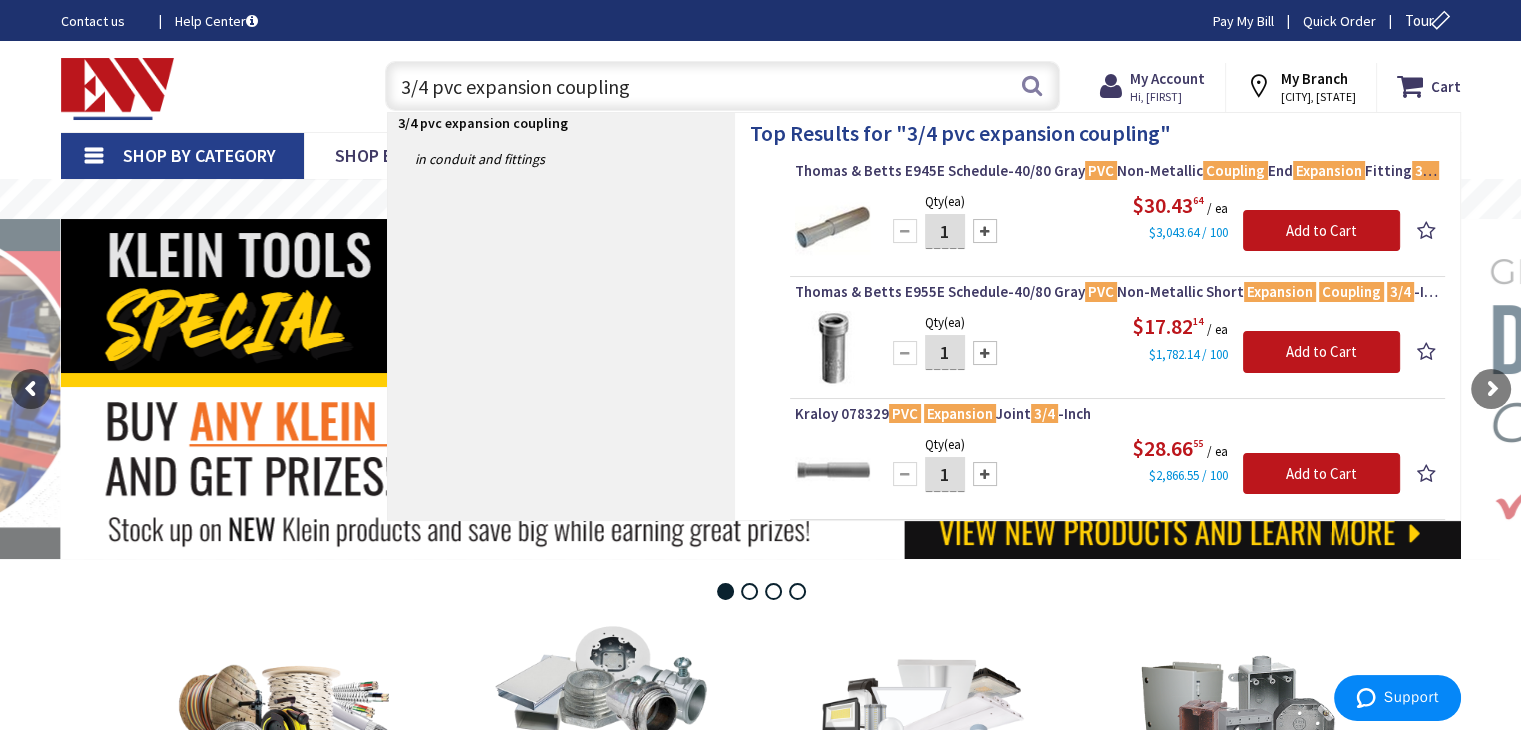 click on "3/4 pvc expansion coupling" at bounding box center [722, 86] 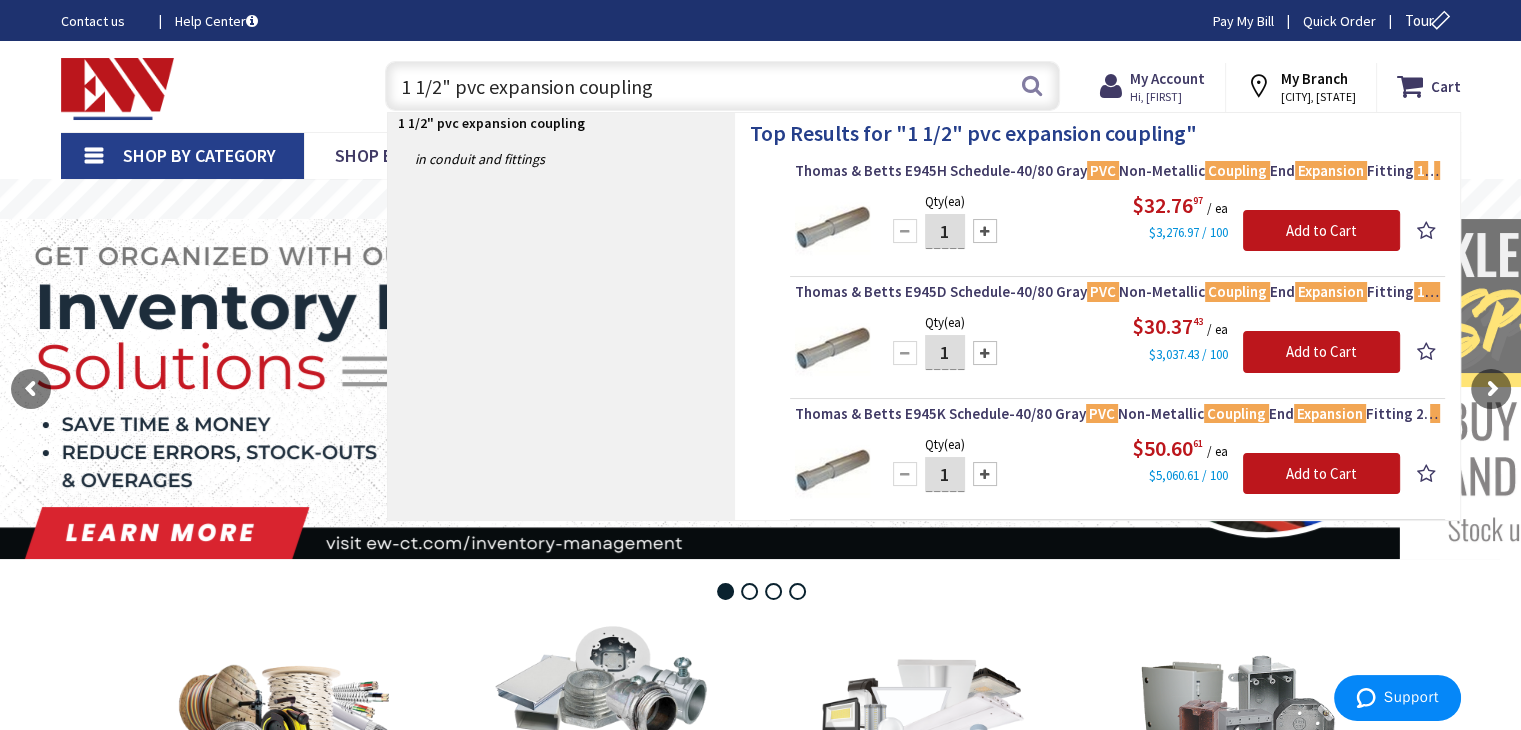 click on "1 1/2" pvc expansion coupling" at bounding box center [722, 86] 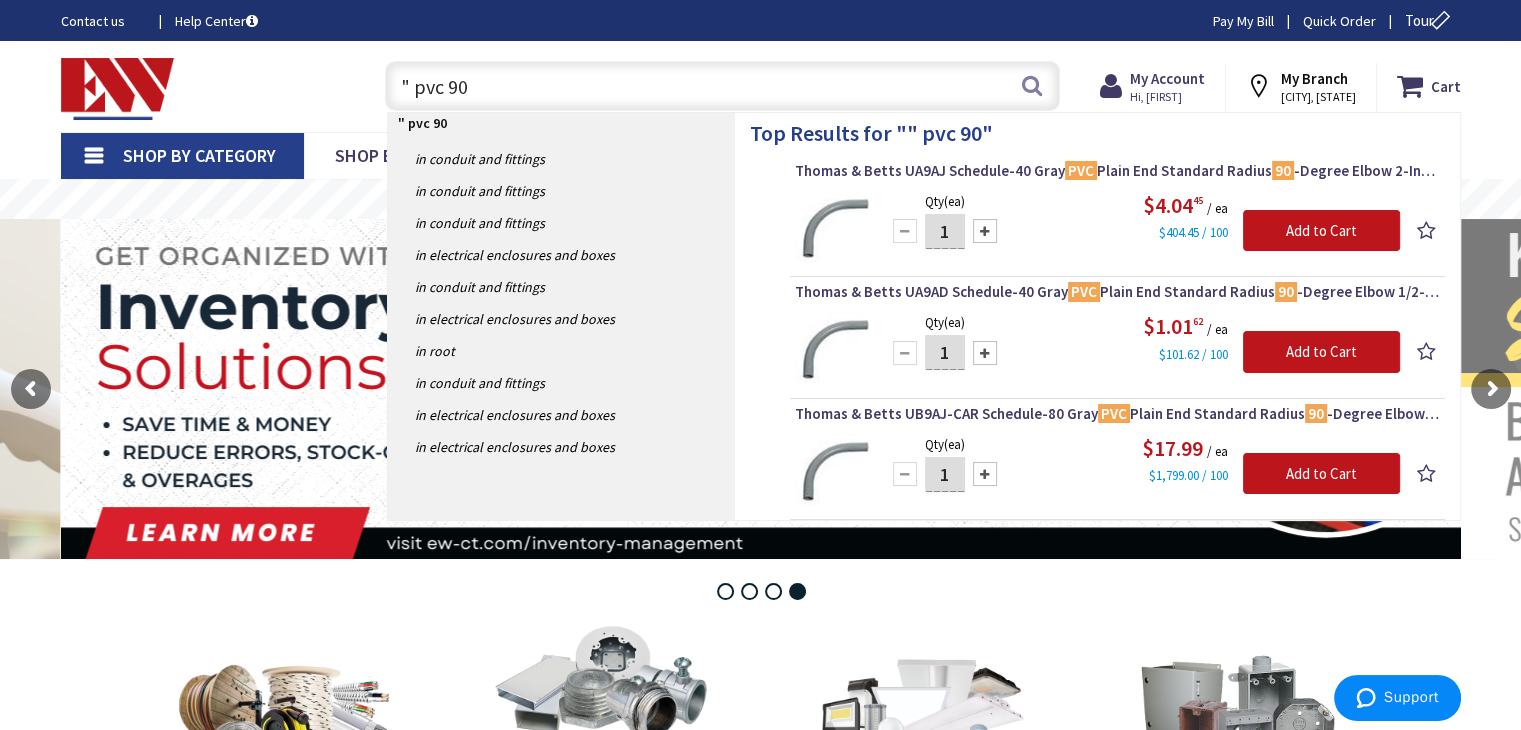 drag, startPoint x: 467, startPoint y: 81, endPoint x: 384, endPoint y: 81, distance: 83 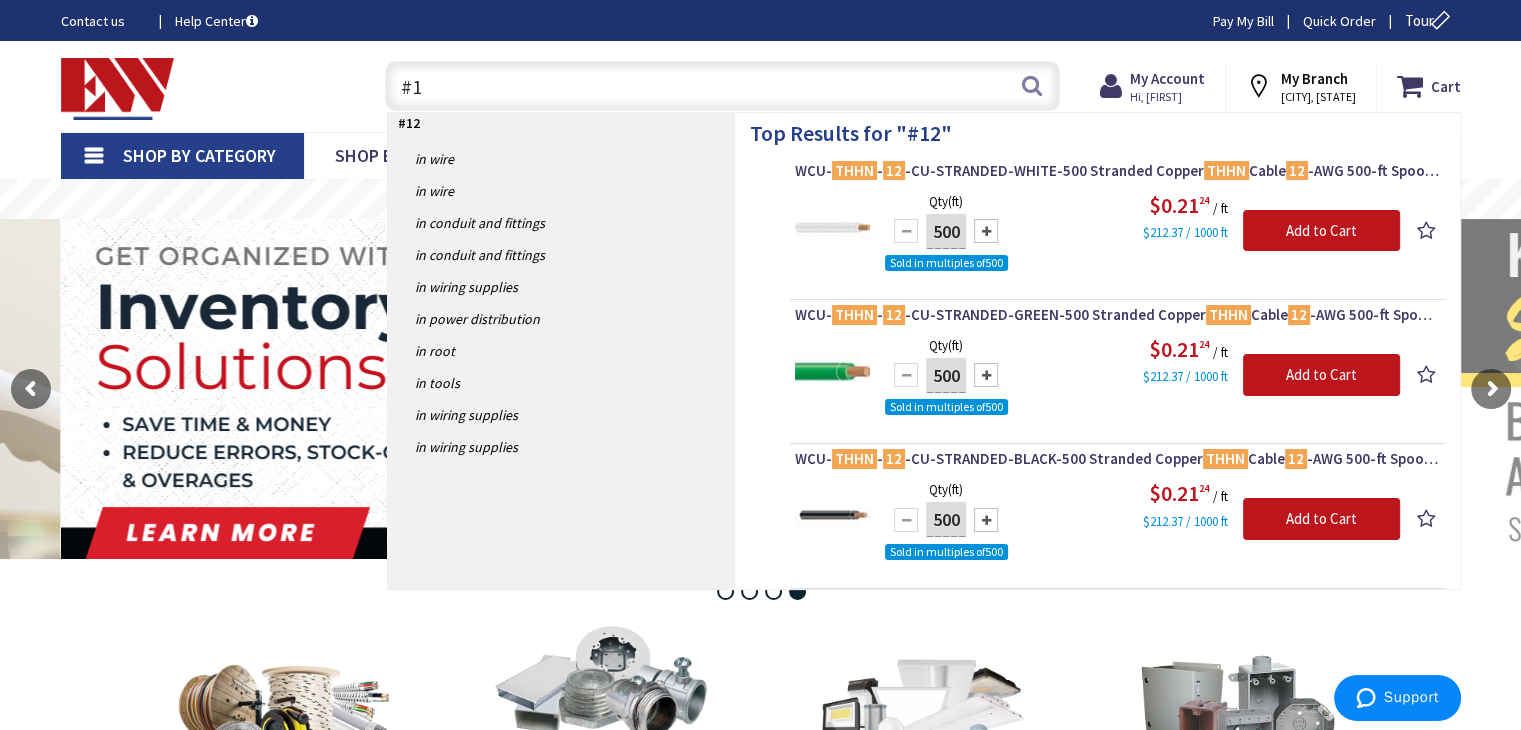 type on "#" 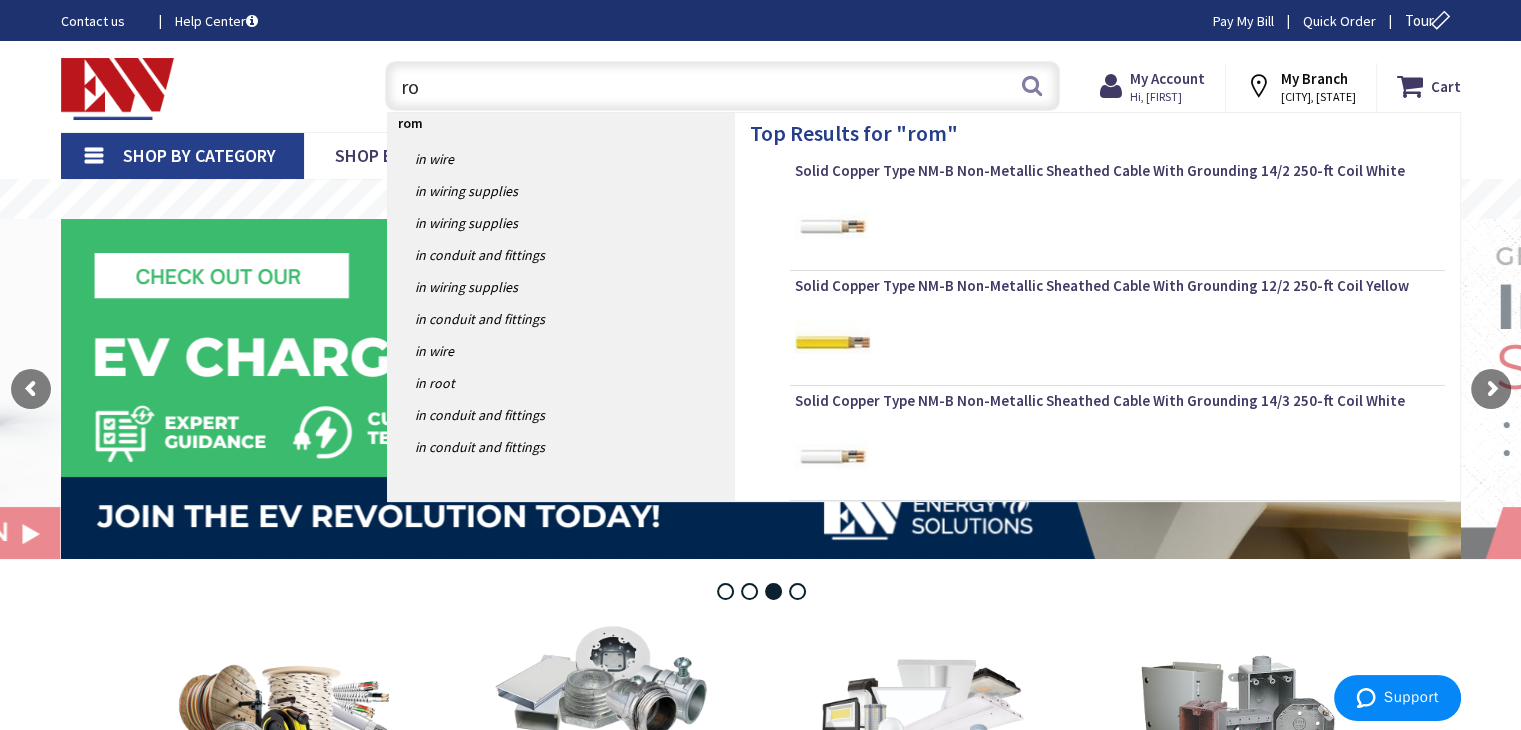 type on "r" 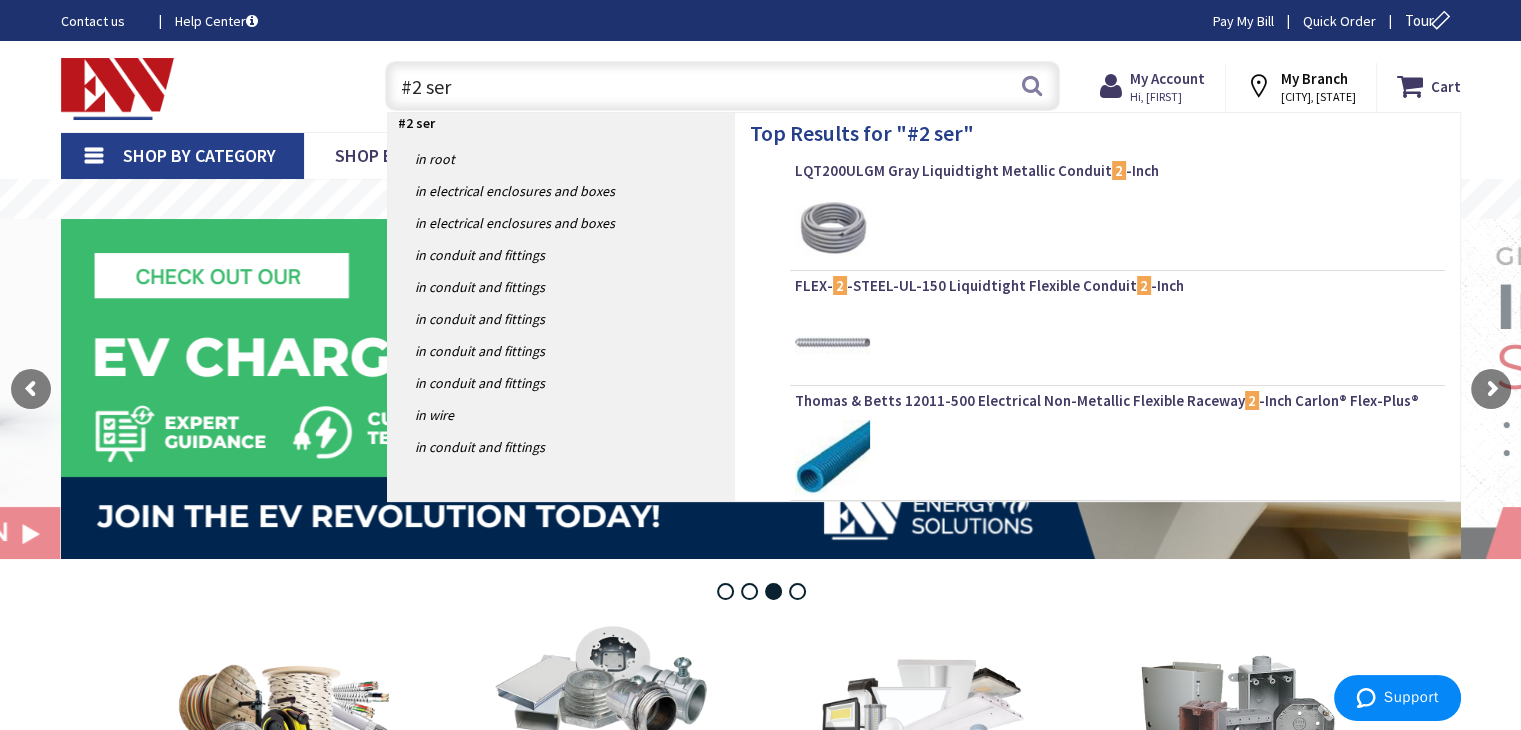 type on "#2 ser" 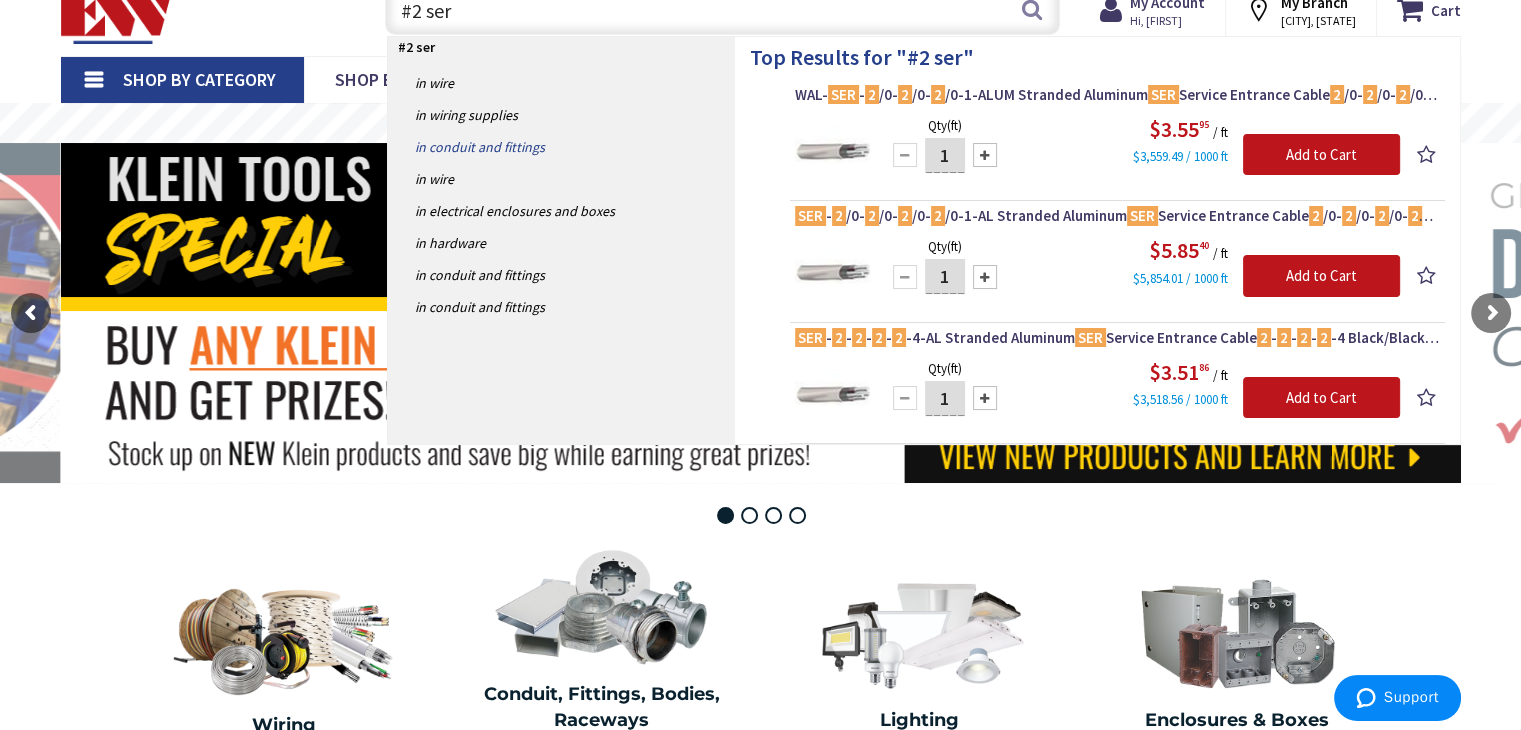 scroll, scrollTop: 0, scrollLeft: 0, axis: both 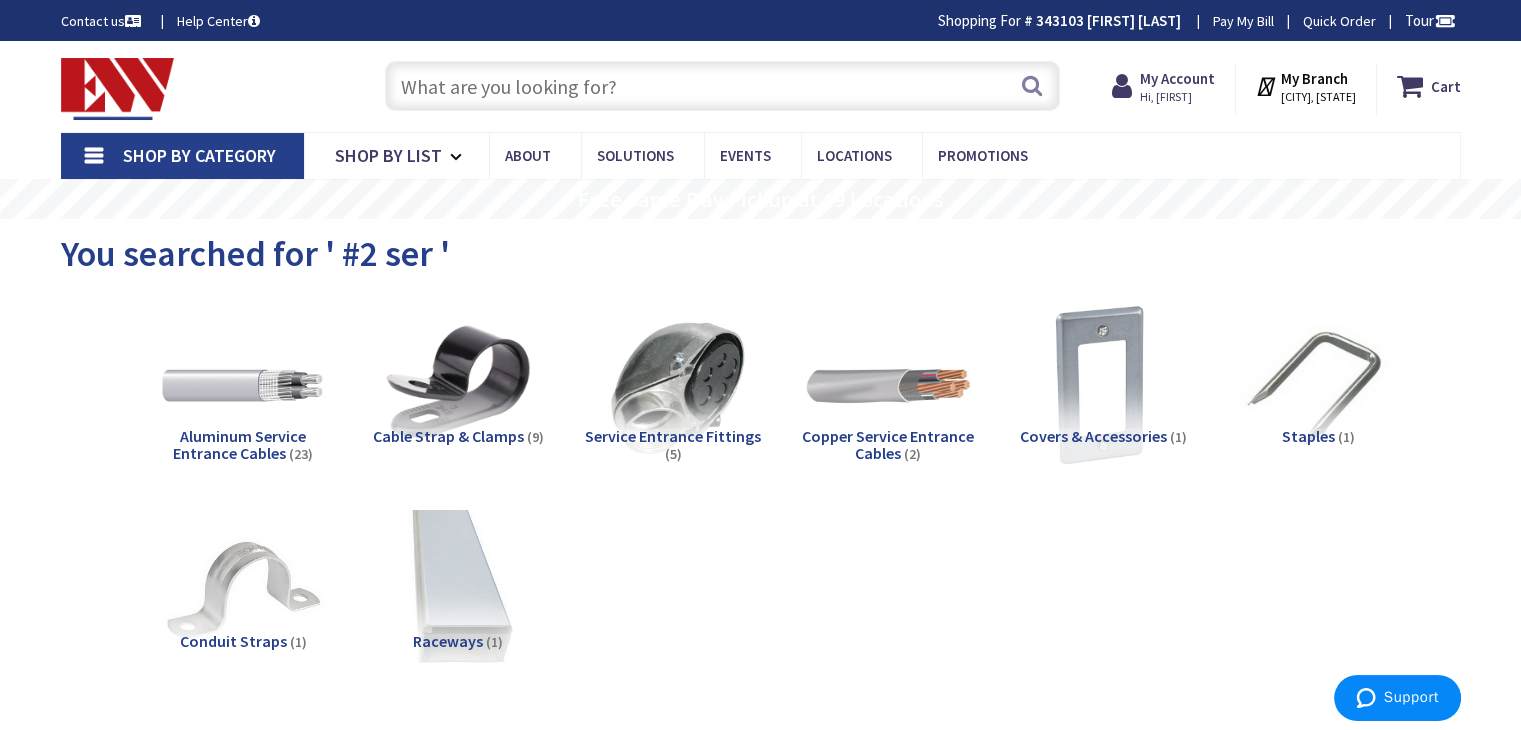 click at bounding box center [722, 86] 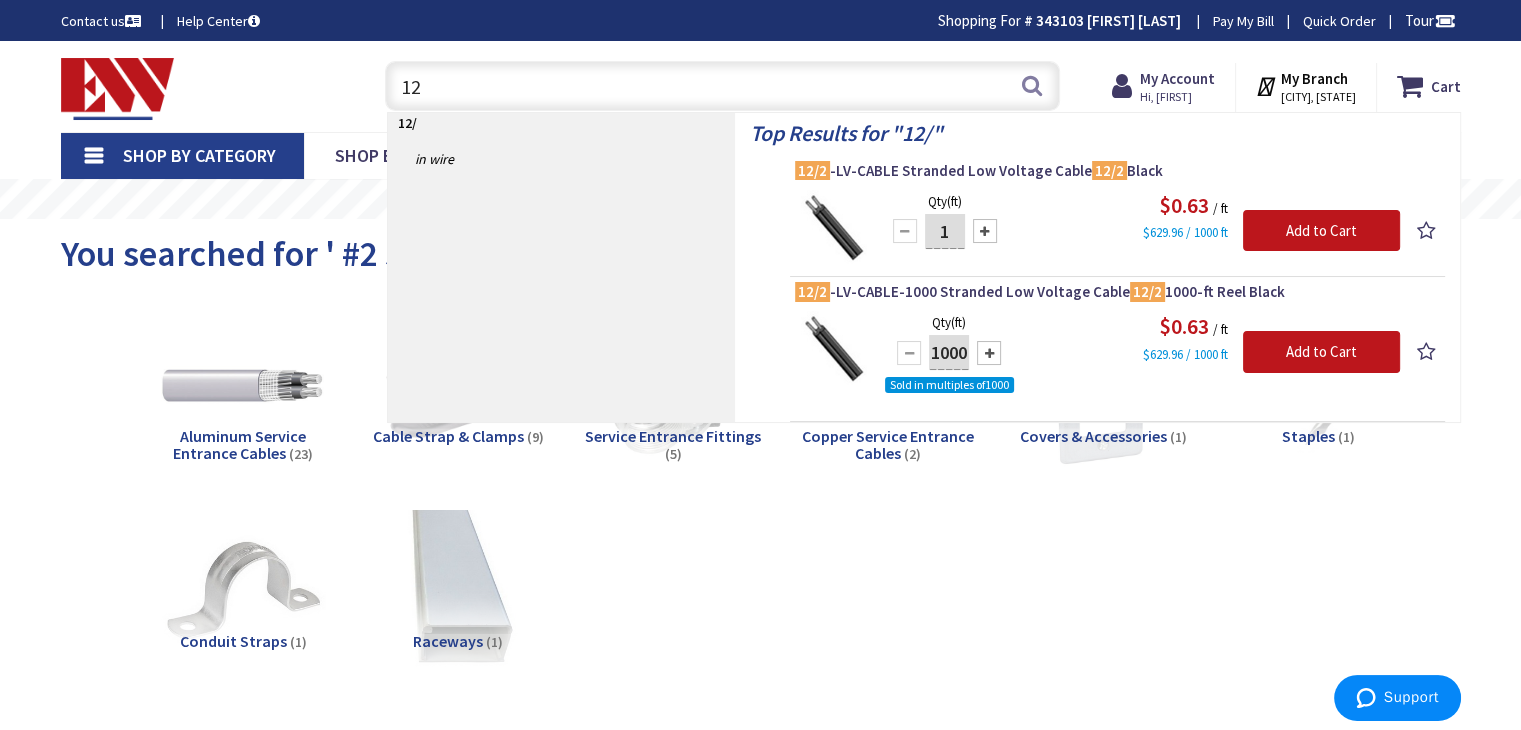 type on "1" 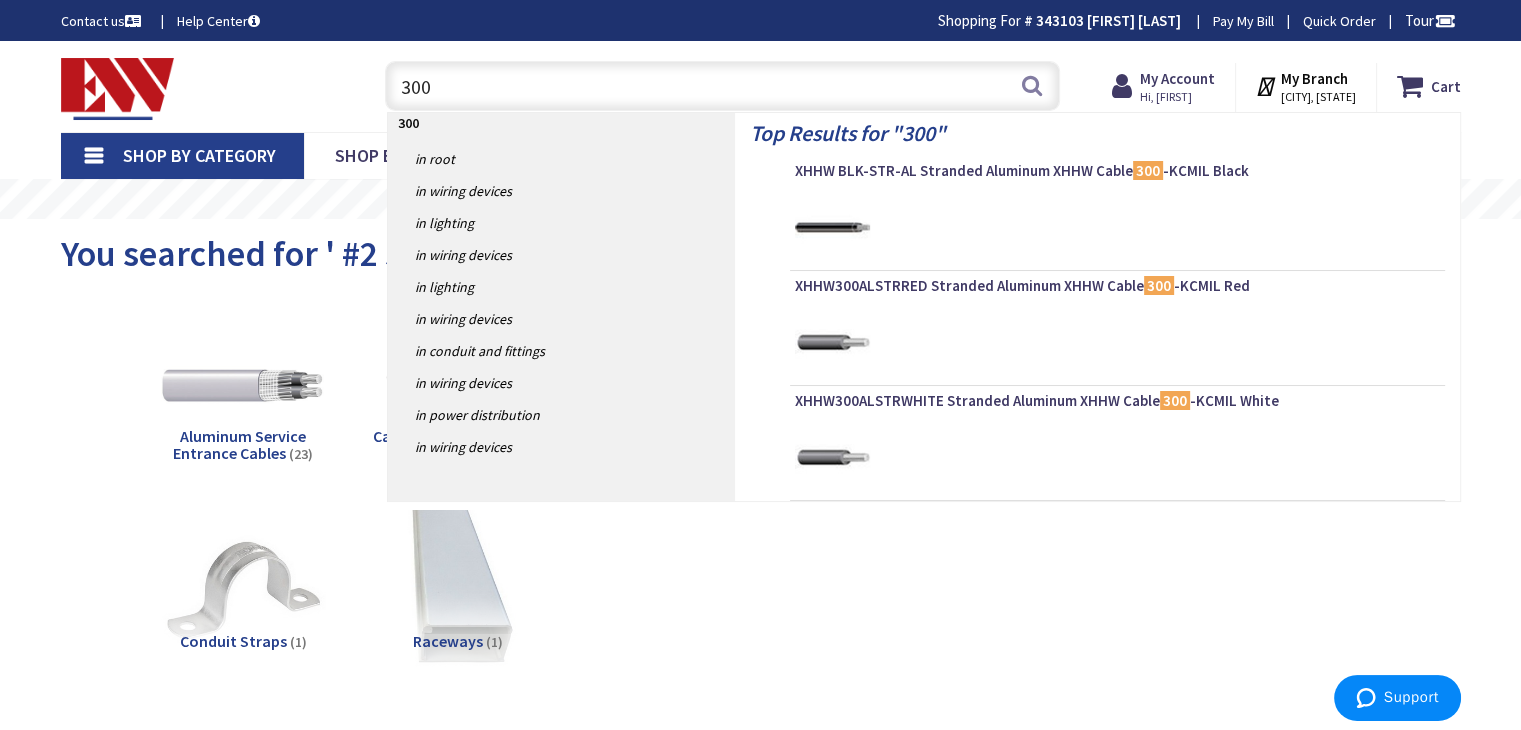 type on "300w" 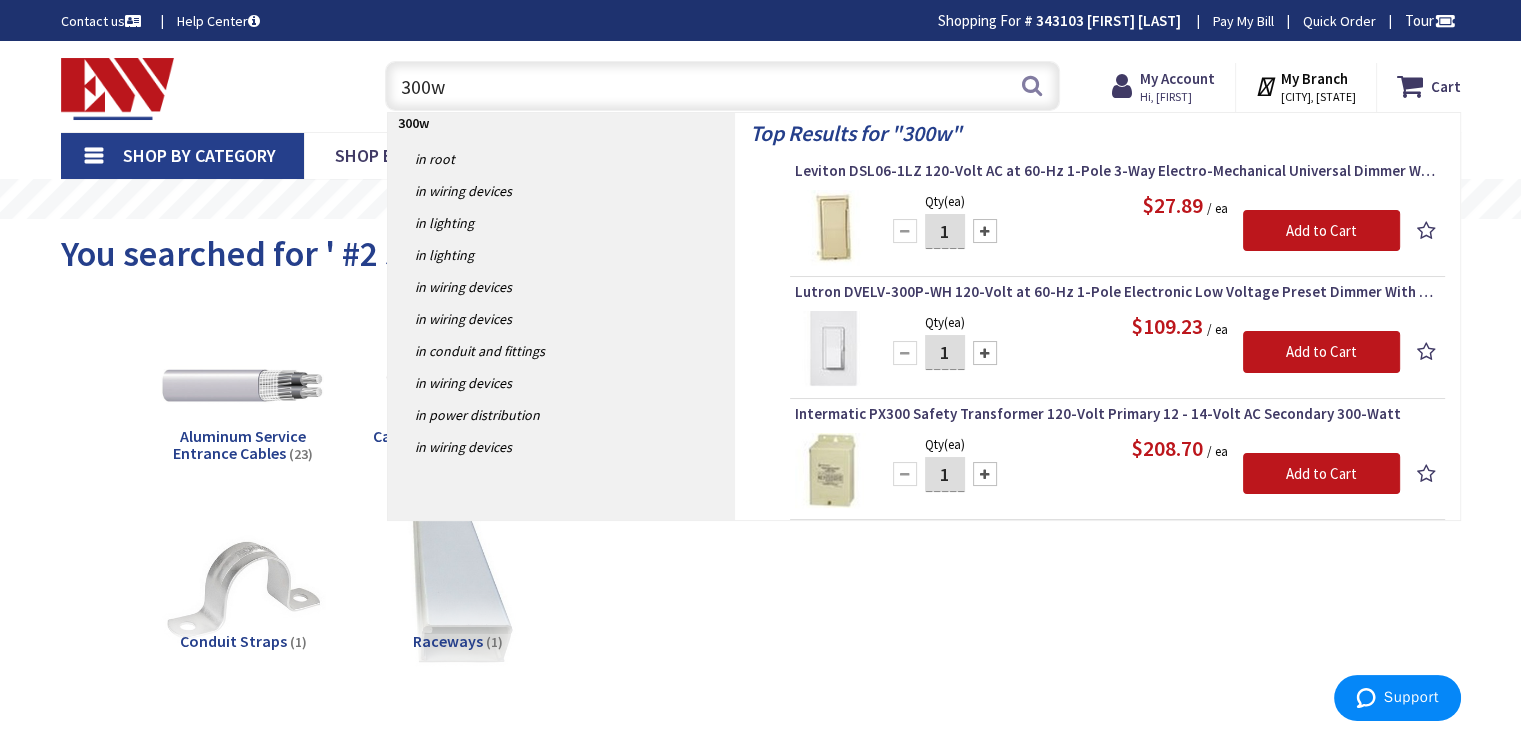 click on "300w" at bounding box center [722, 86] 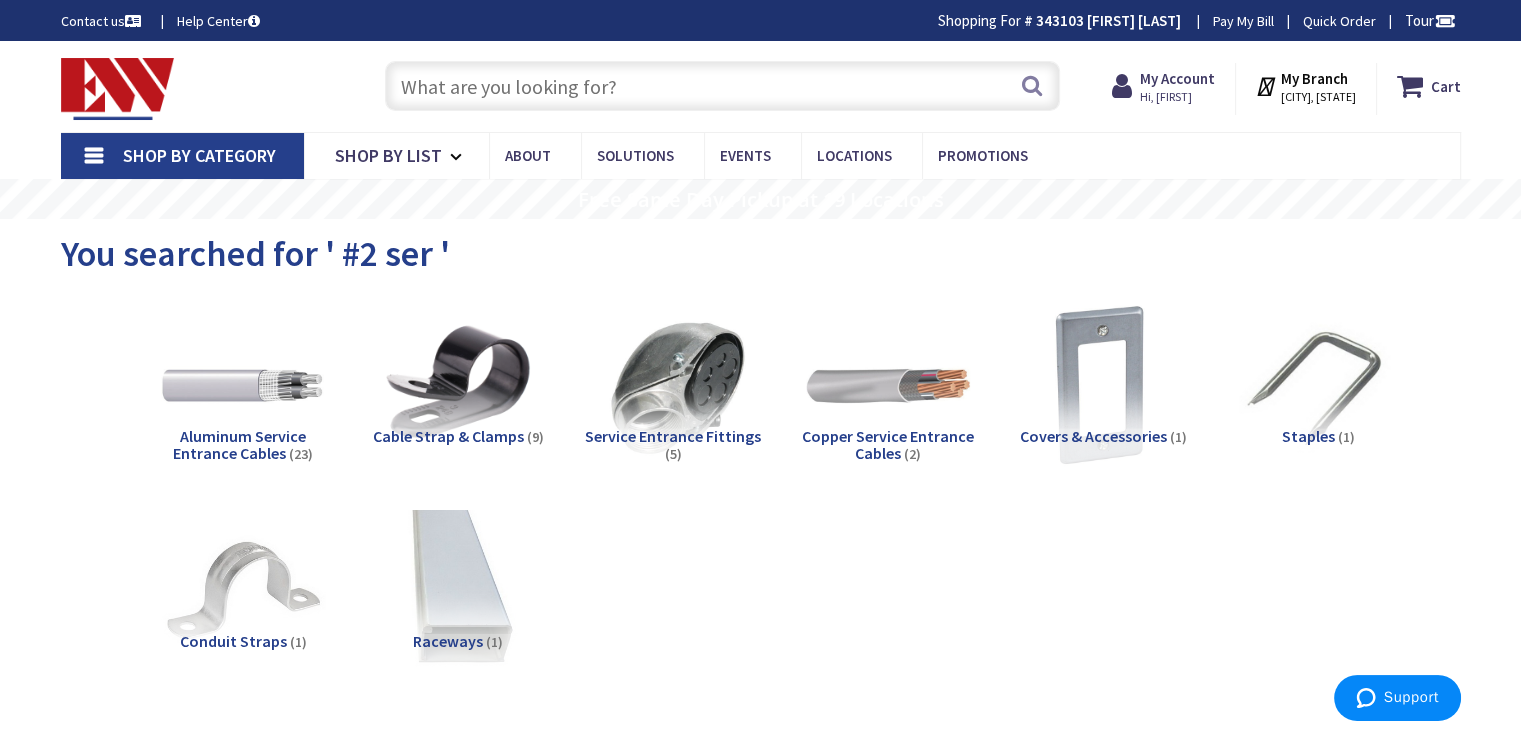click on "Shop By Category" at bounding box center [199, 155] 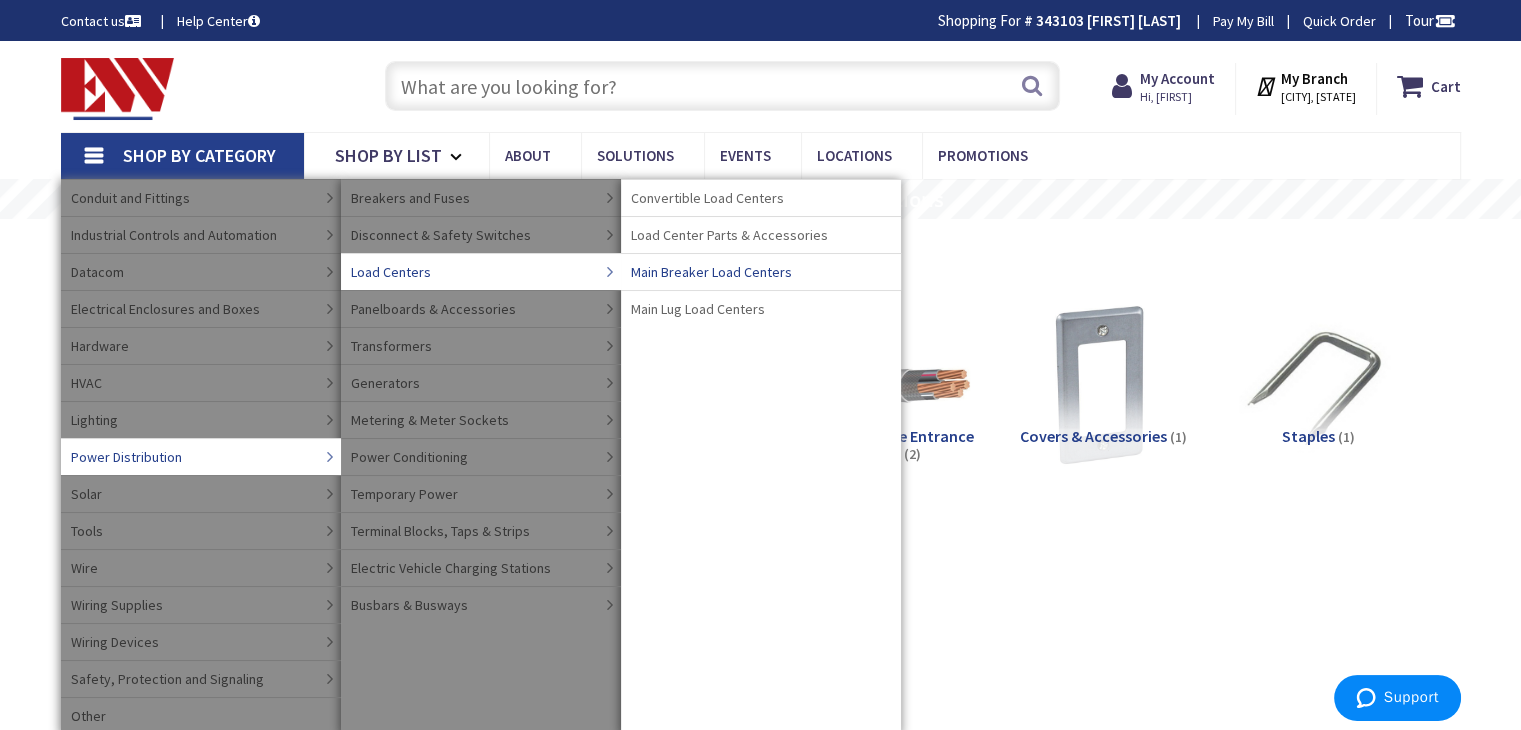 click on "Main Breaker Load Centers" at bounding box center [711, 272] 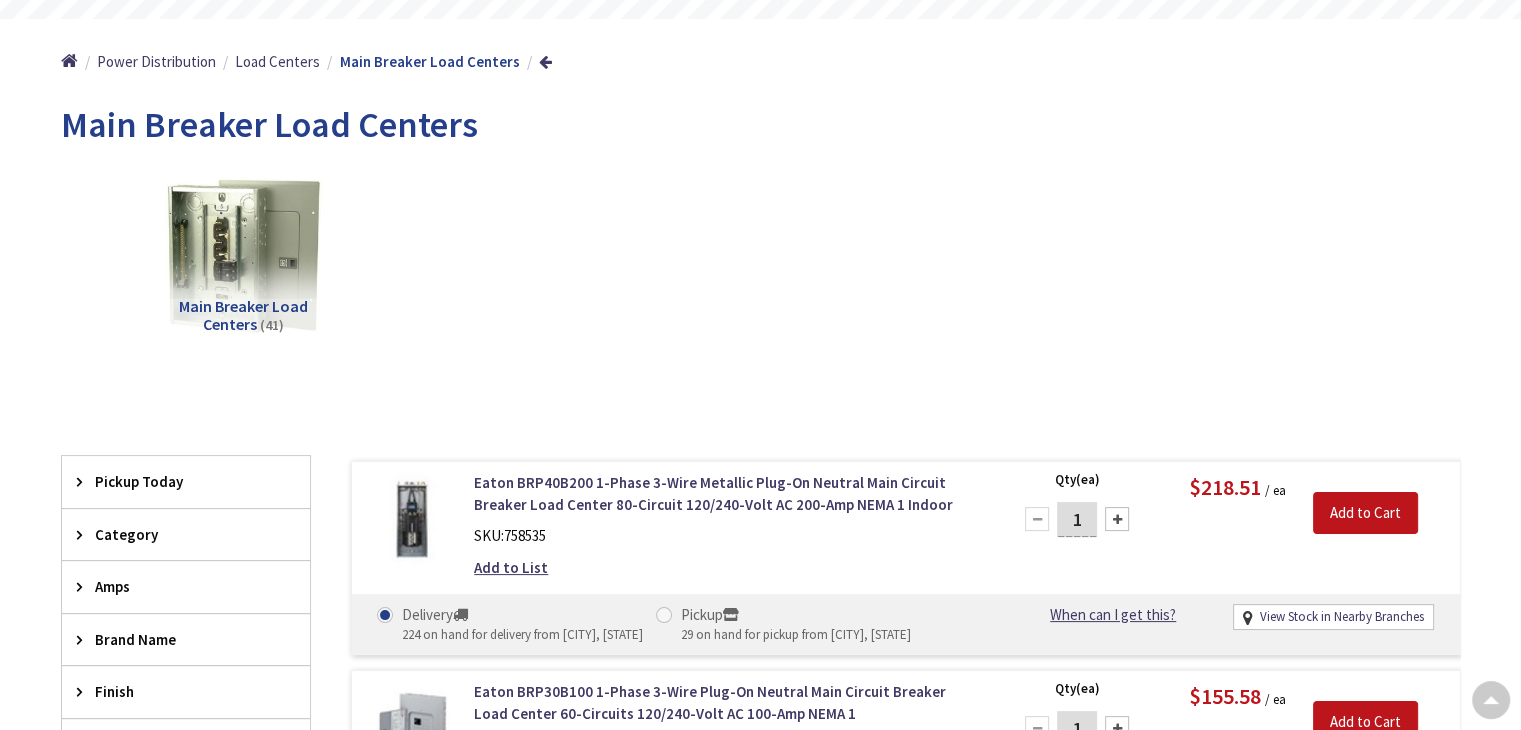 click on "Amps" at bounding box center (186, 586) 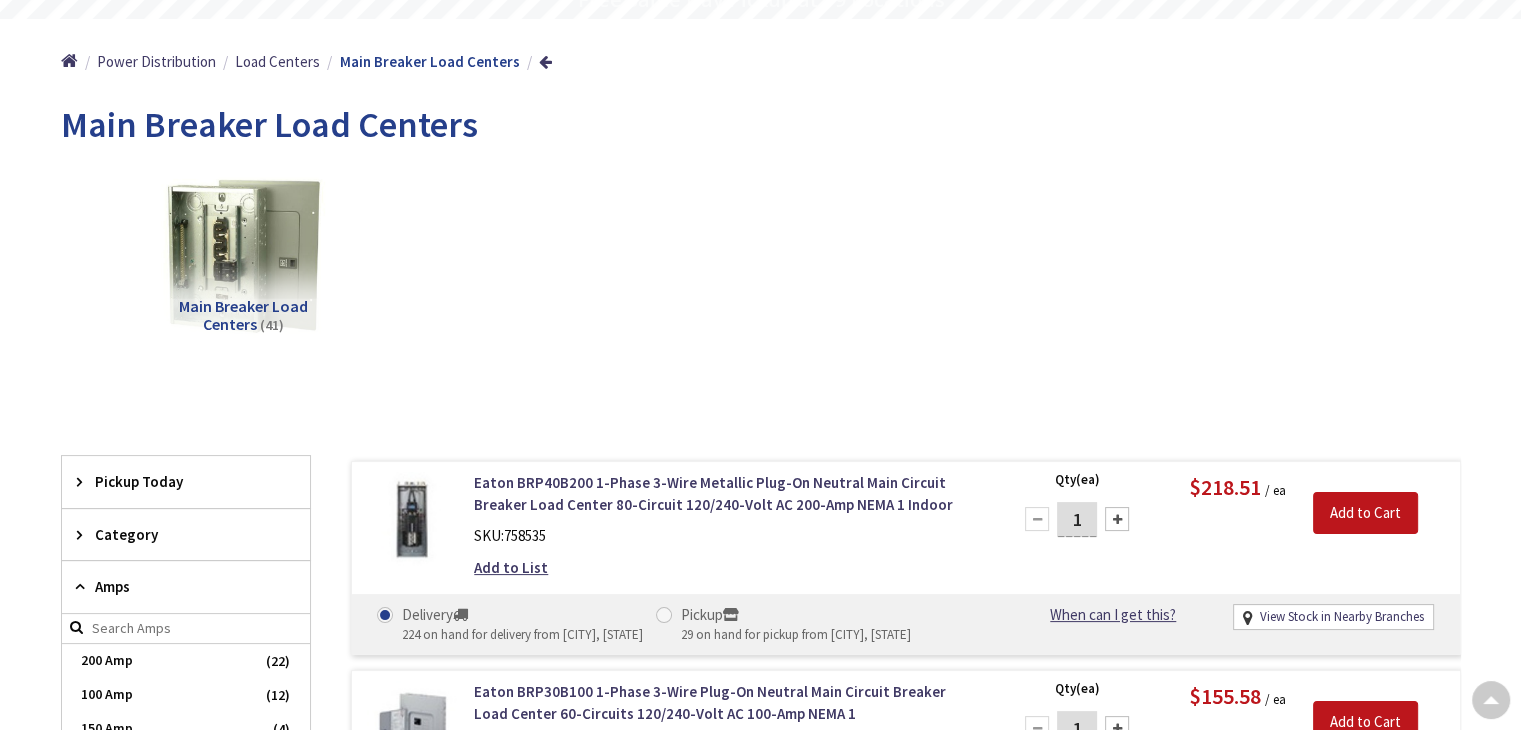 scroll, scrollTop: 200, scrollLeft: 0, axis: vertical 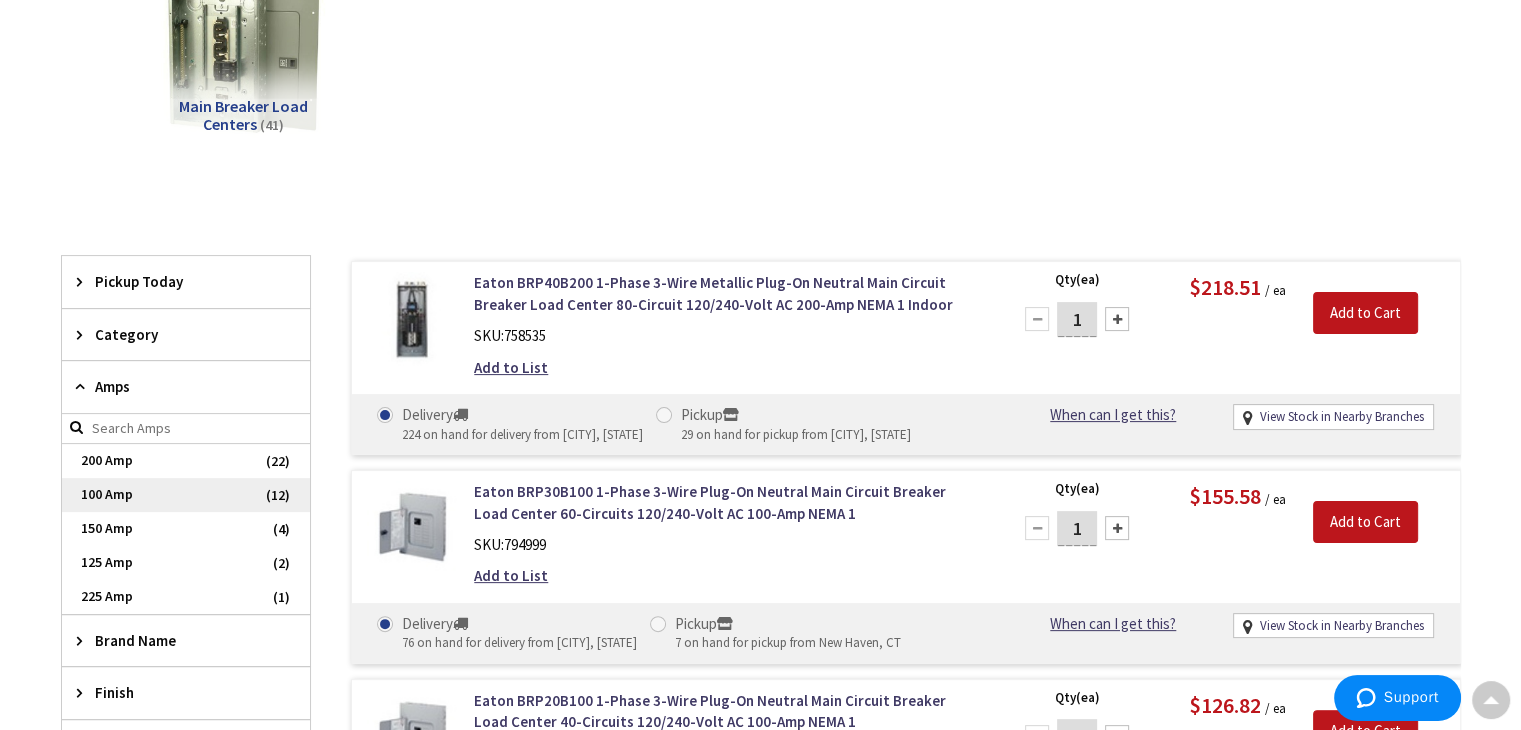 click on "100 Amp" at bounding box center [186, 495] 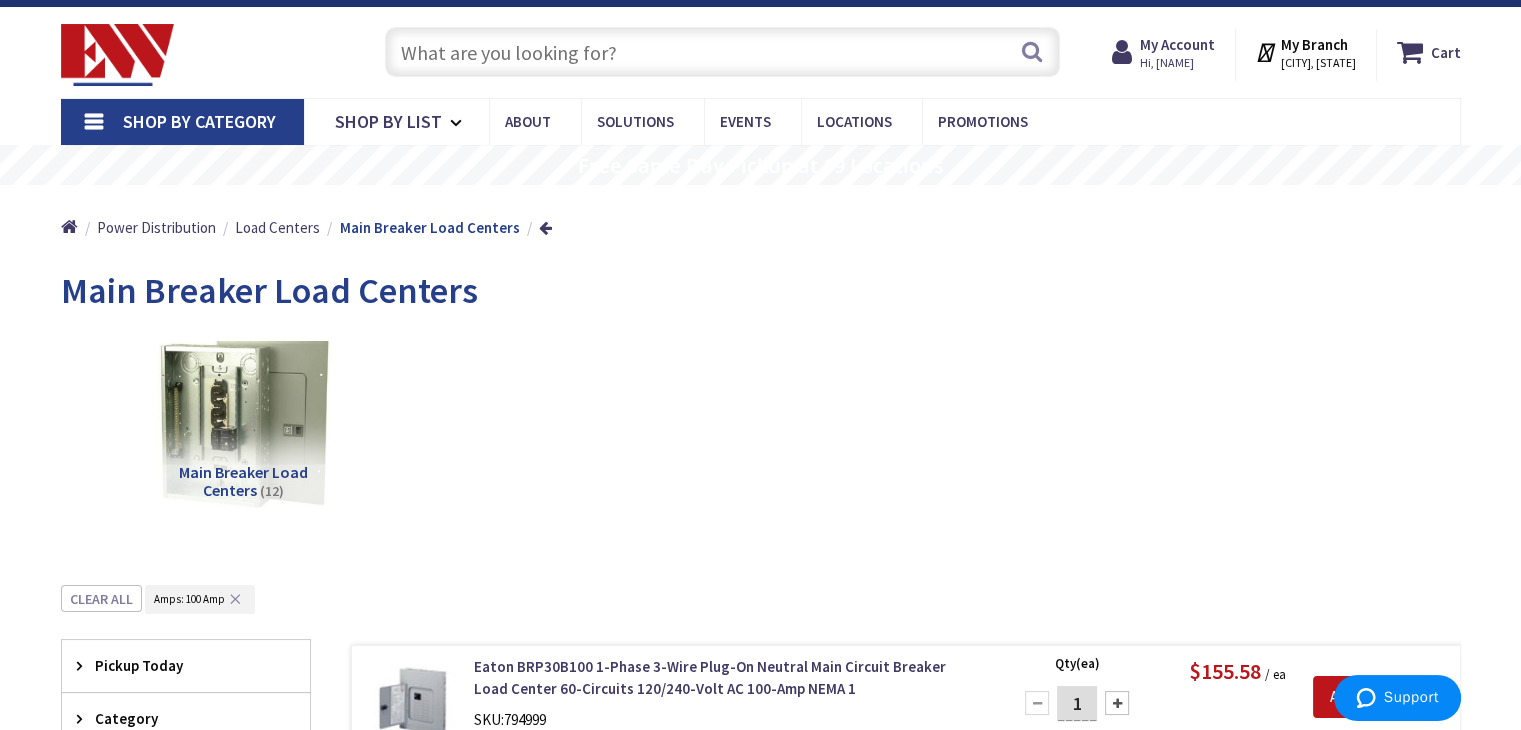 scroll, scrollTop: 0, scrollLeft: 0, axis: both 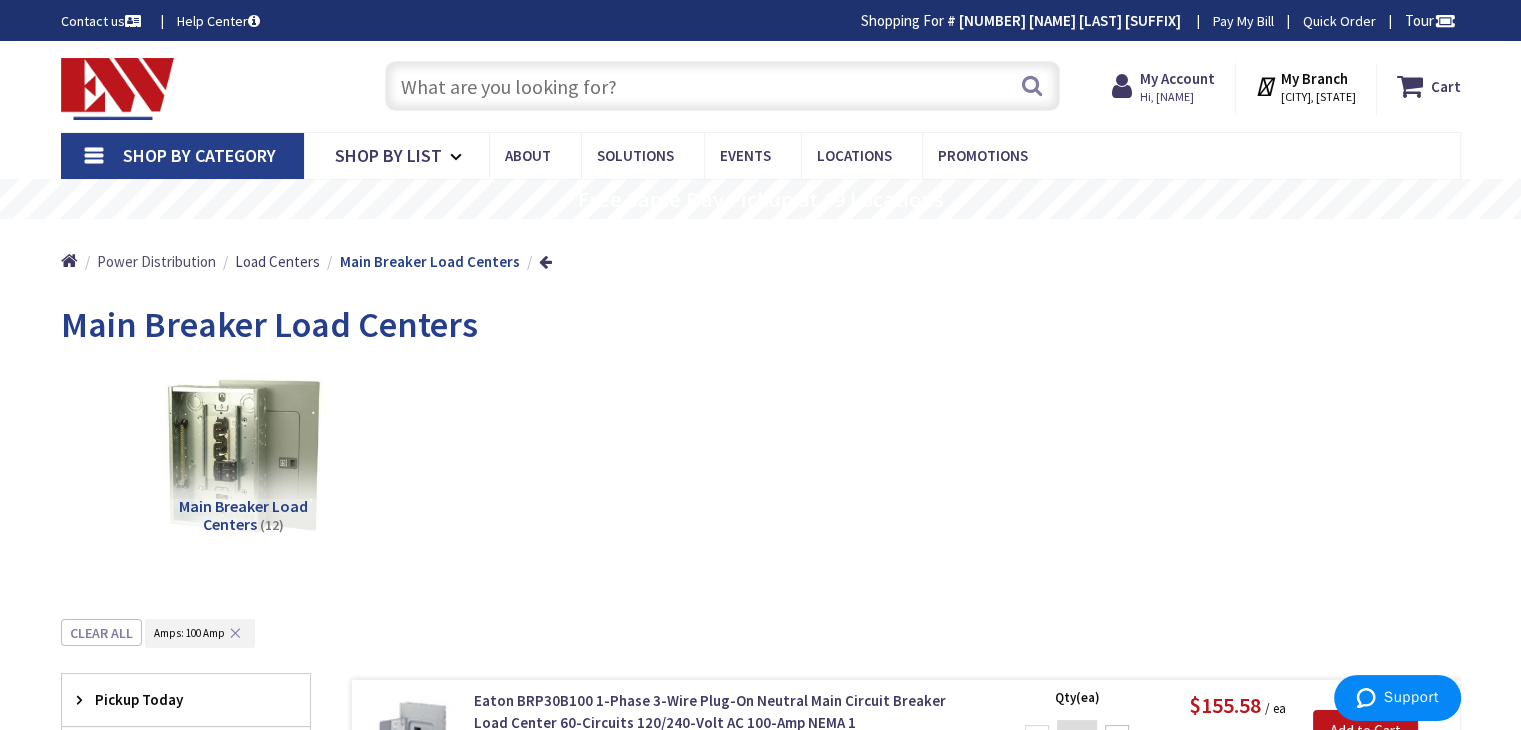 click on "Power Distribution" at bounding box center [156, 261] 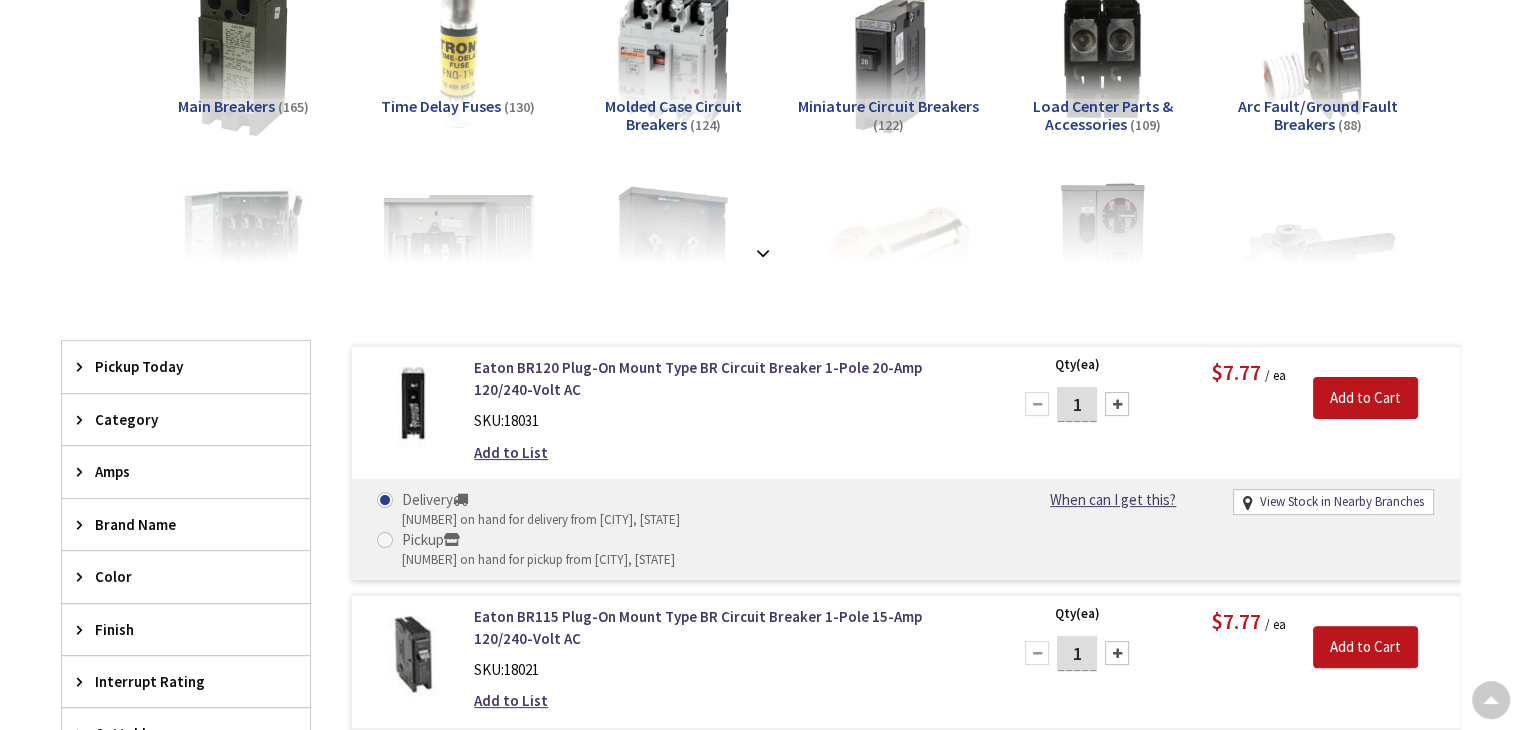 scroll, scrollTop: 400, scrollLeft: 0, axis: vertical 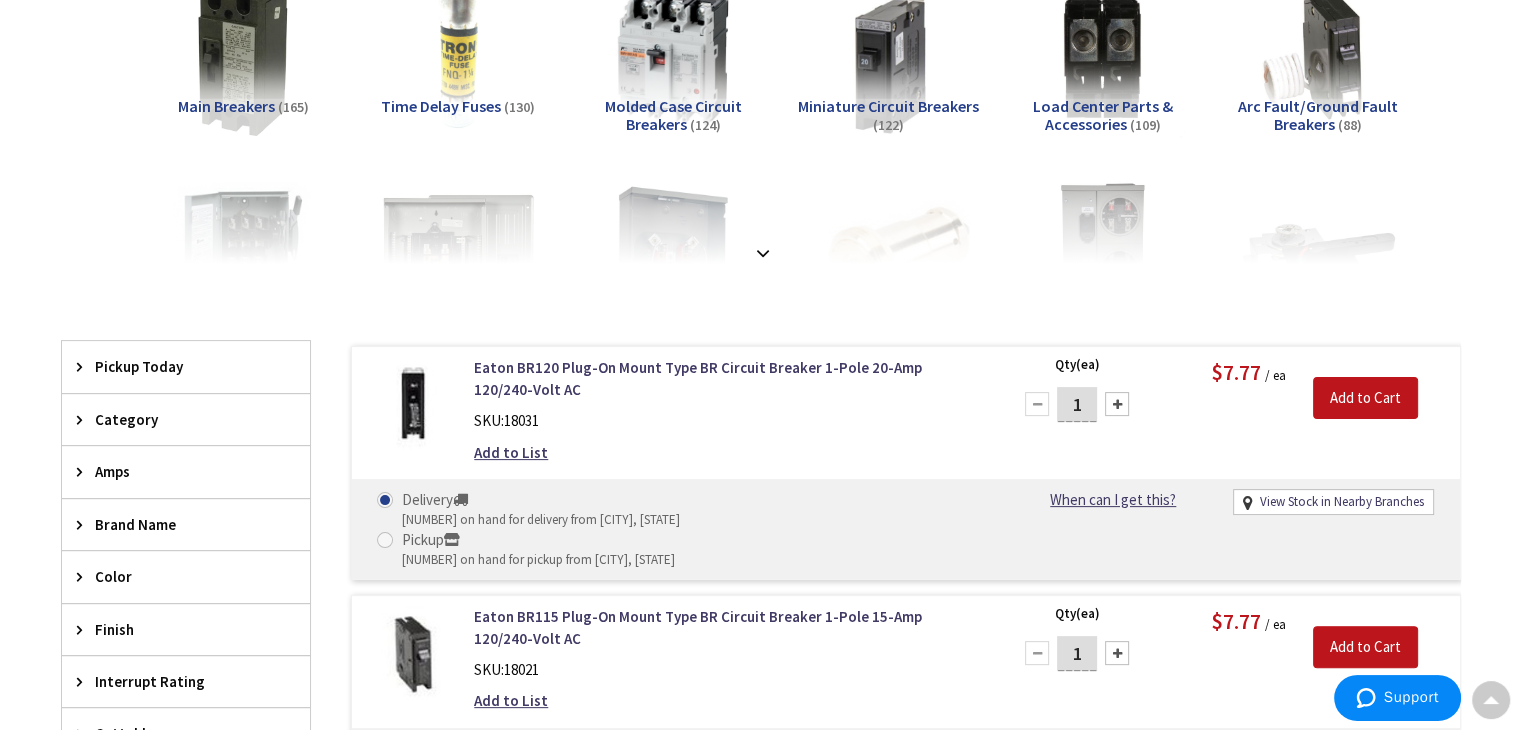 click on "Main Breakers" at bounding box center [226, 106] 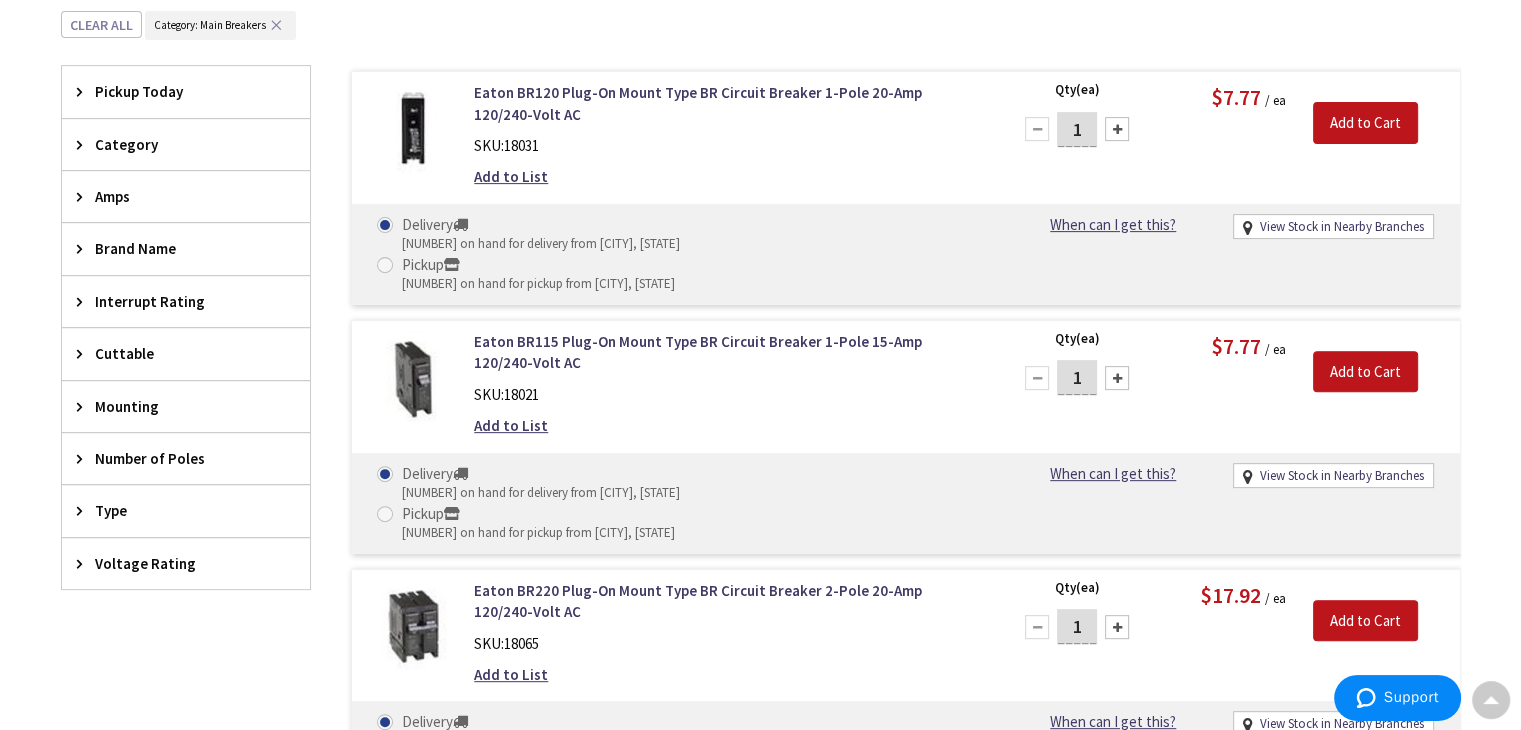 scroll, scrollTop: 704, scrollLeft: 0, axis: vertical 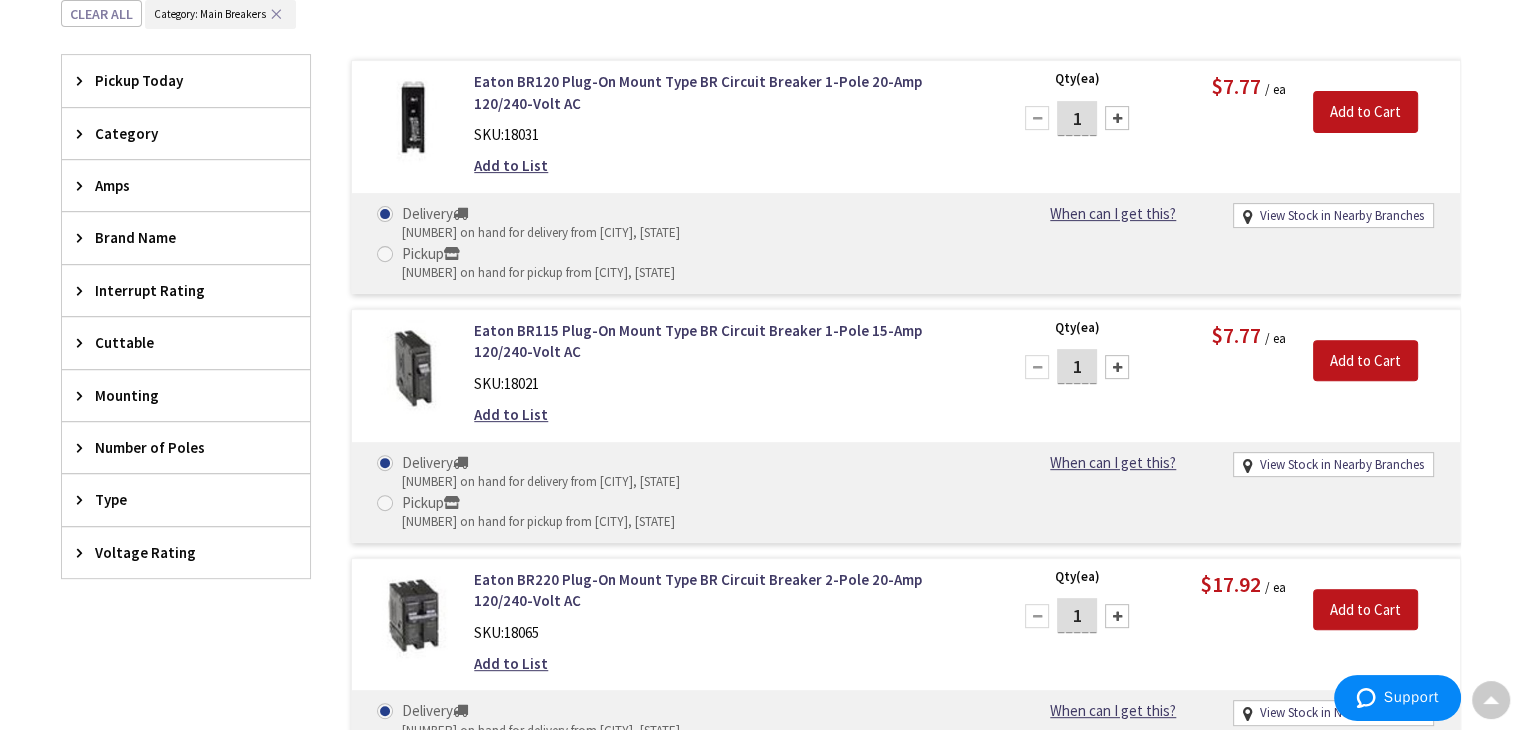 click on "Brand Name" at bounding box center (176, 237) 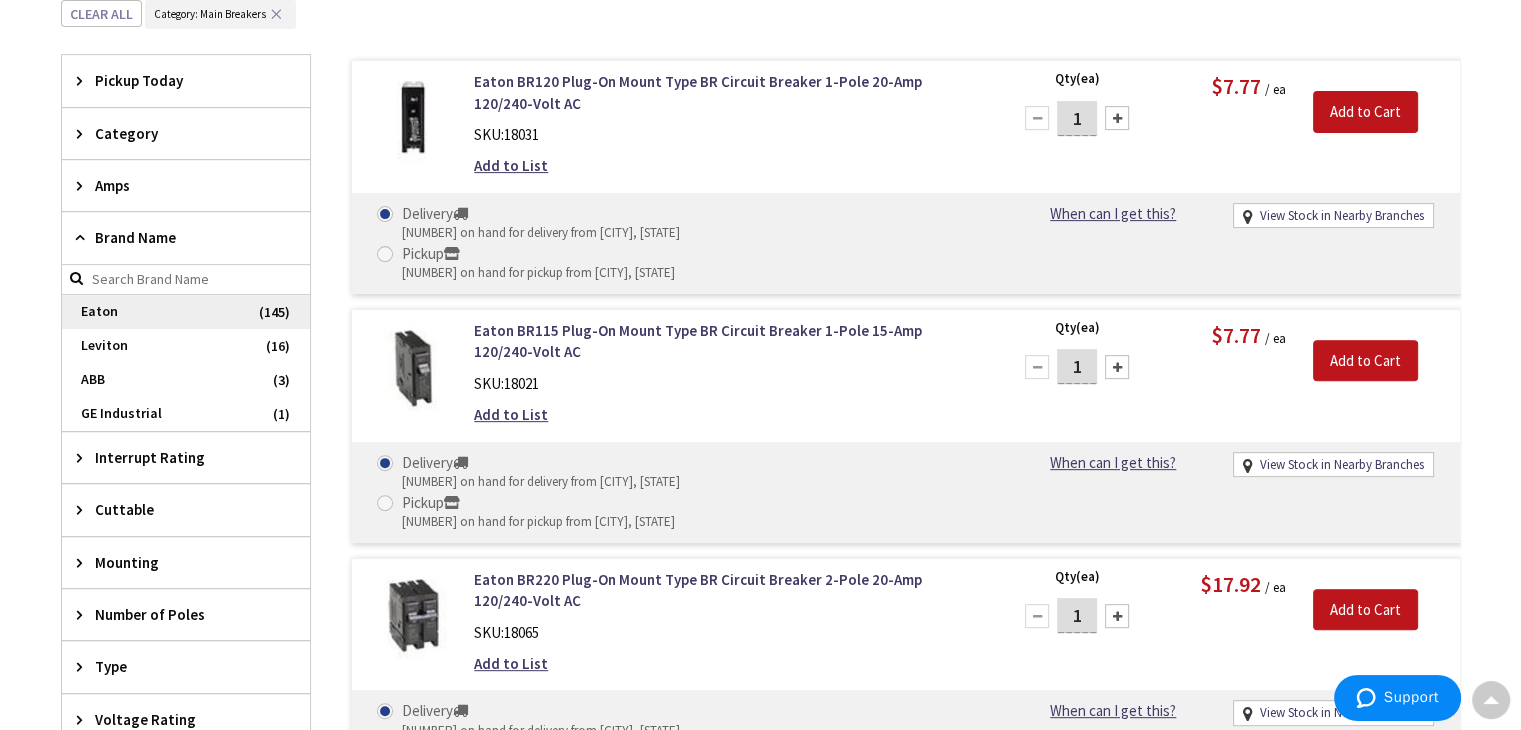 click on "Eaton" at bounding box center [186, 312] 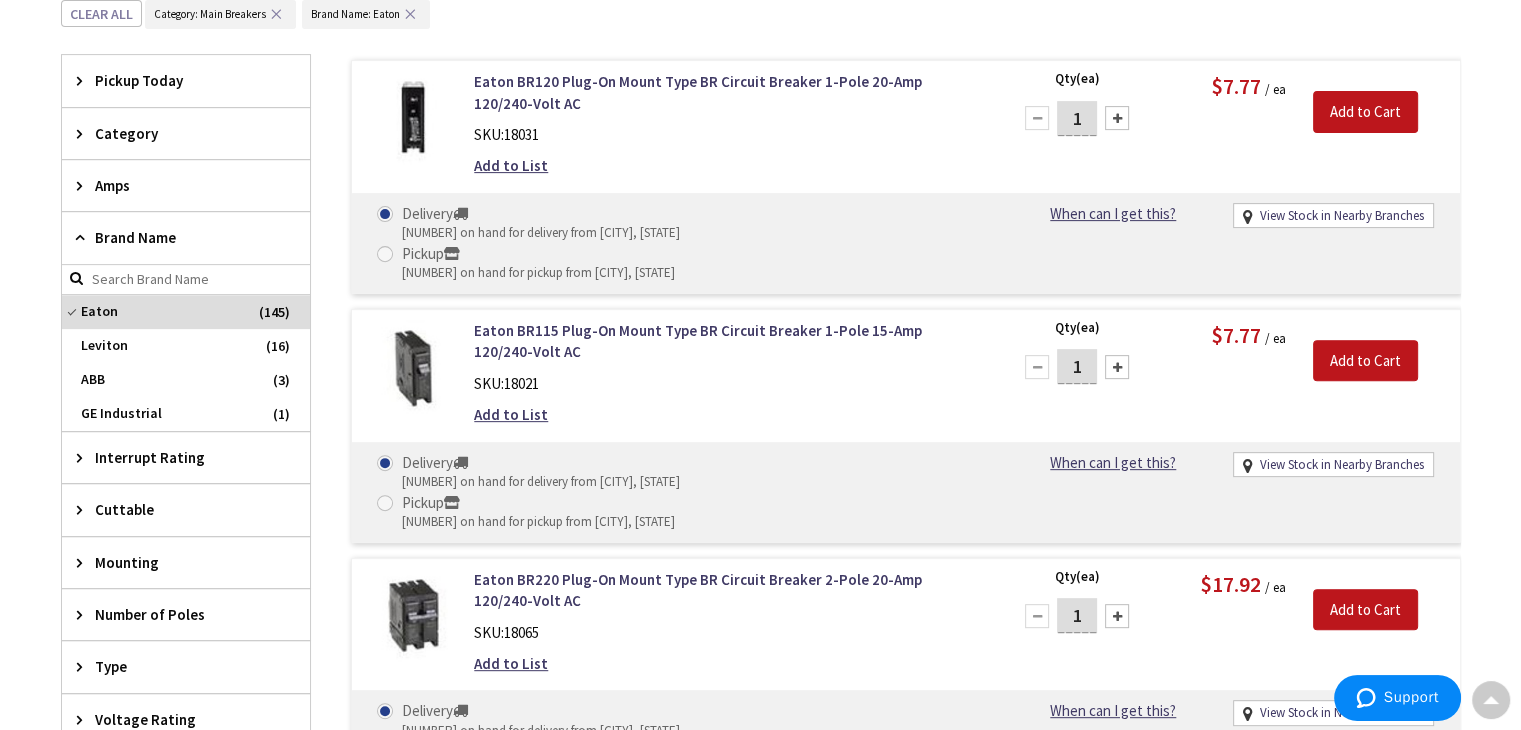 click on "Amps" at bounding box center (176, 185) 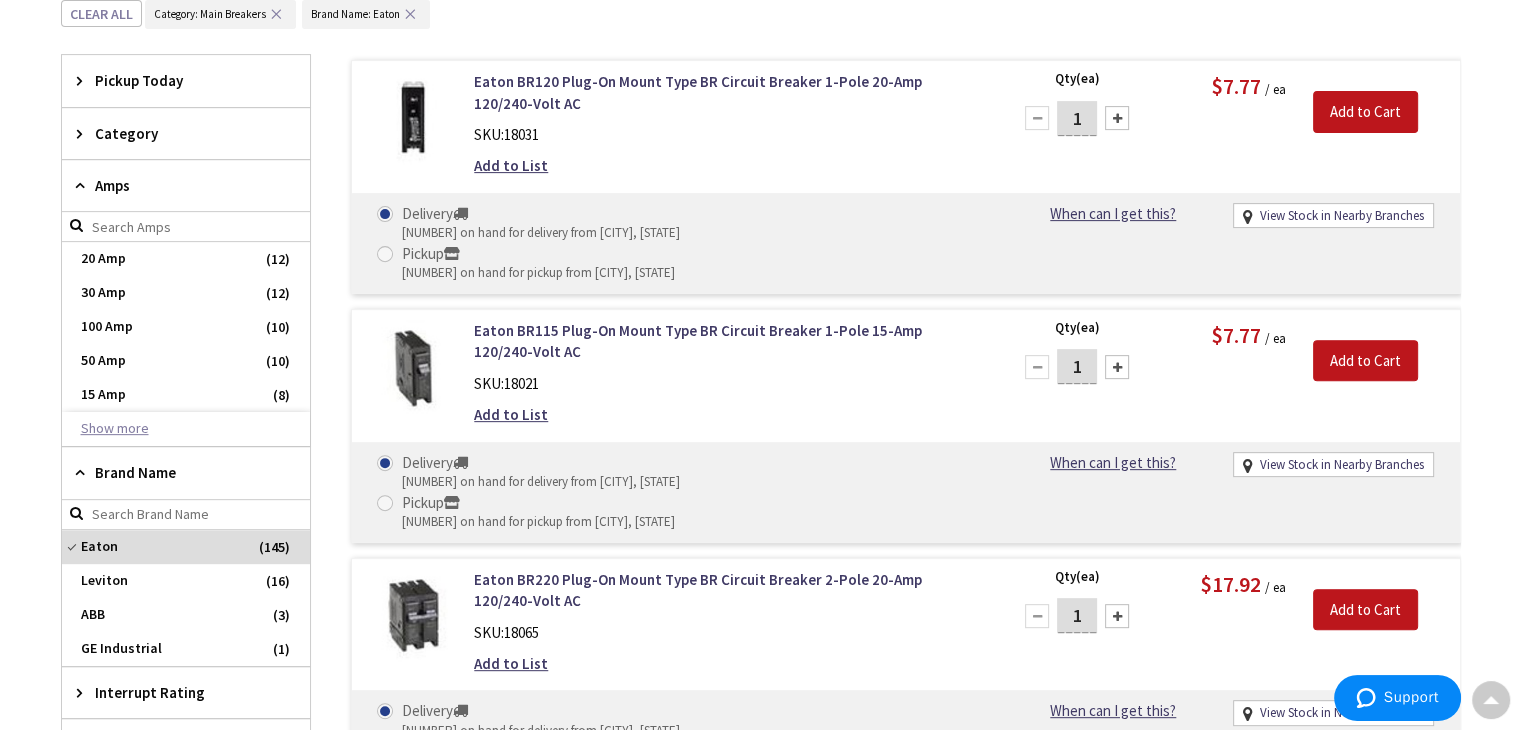 click on "Show more" at bounding box center (186, 429) 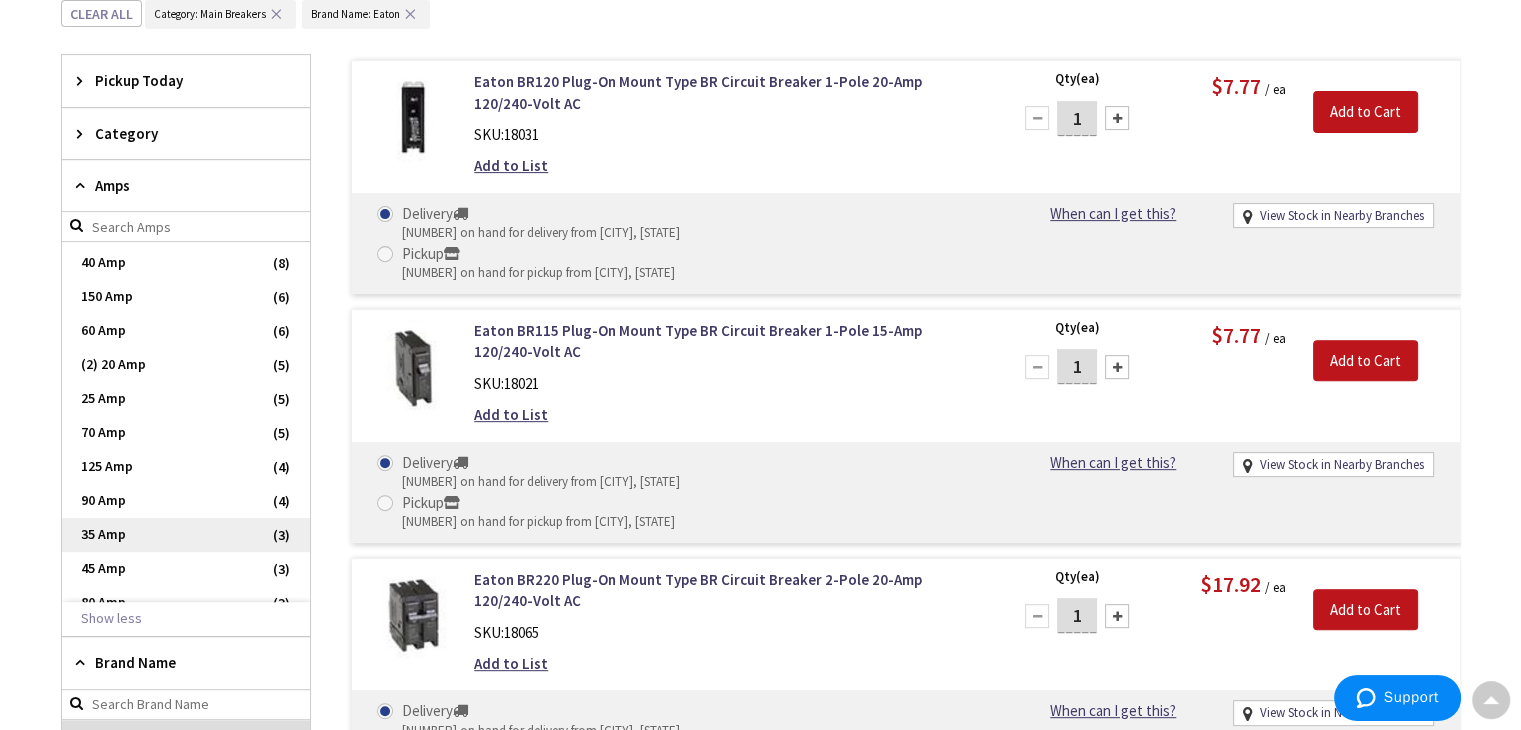 scroll, scrollTop: 300, scrollLeft: 0, axis: vertical 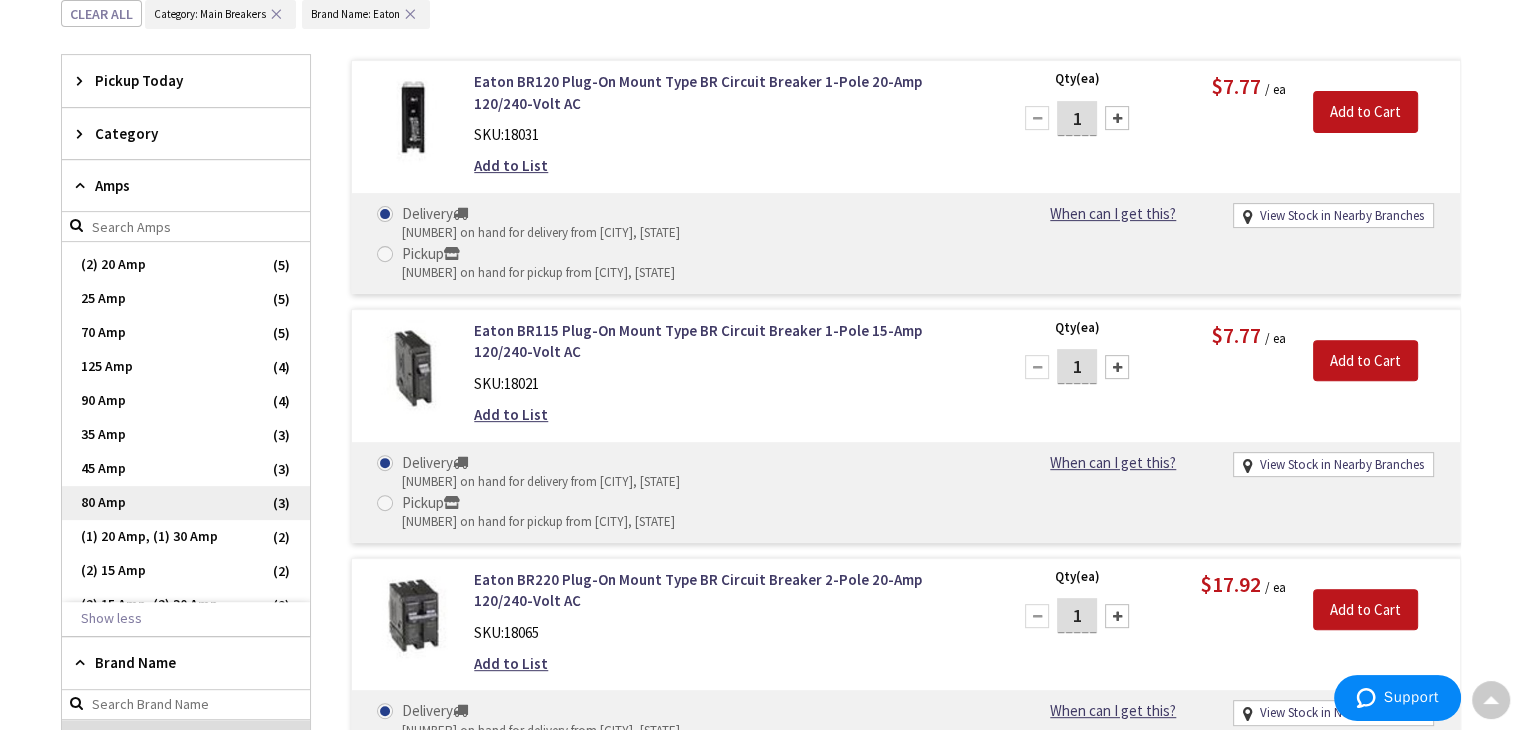 click on "80 Amp" at bounding box center (186, 503) 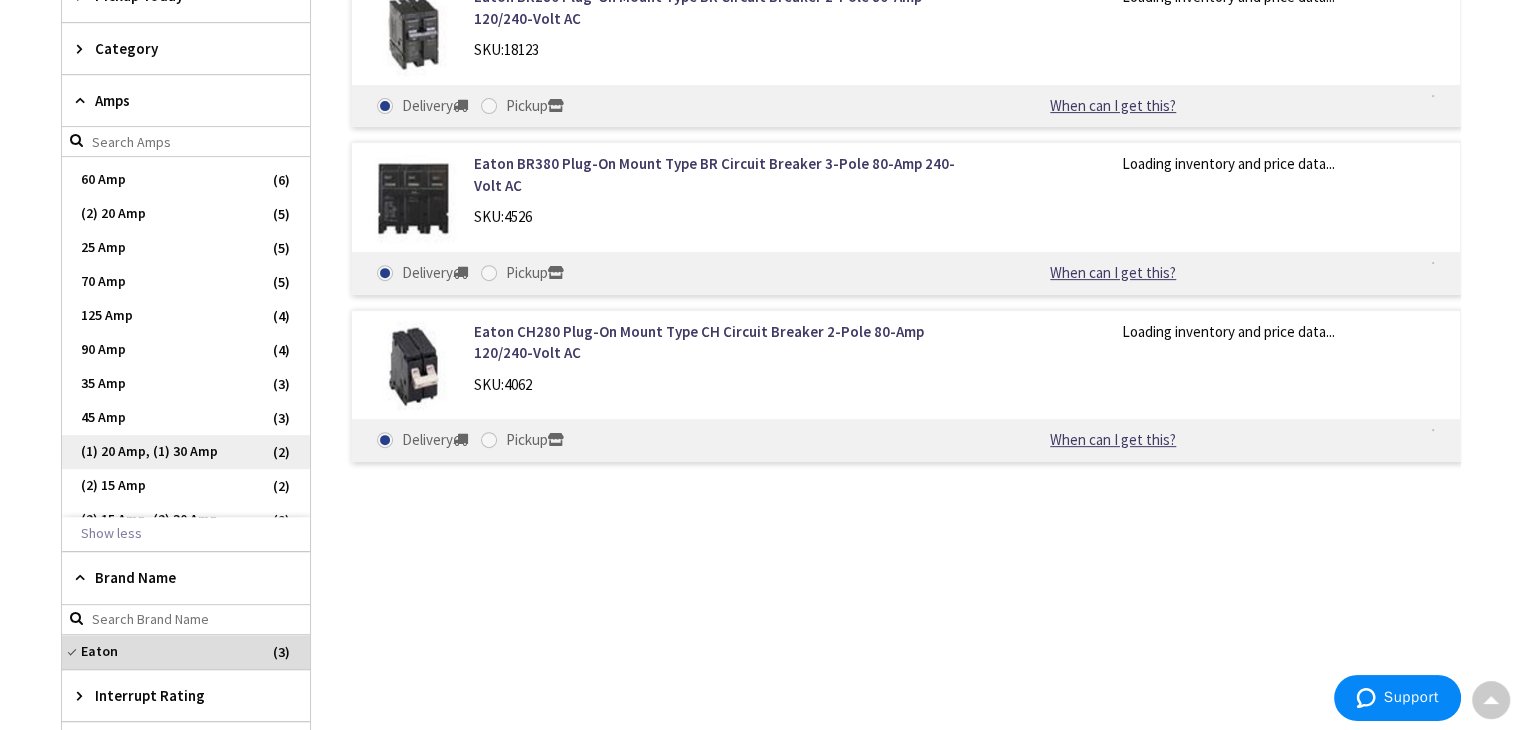 scroll, scrollTop: 619, scrollLeft: 0, axis: vertical 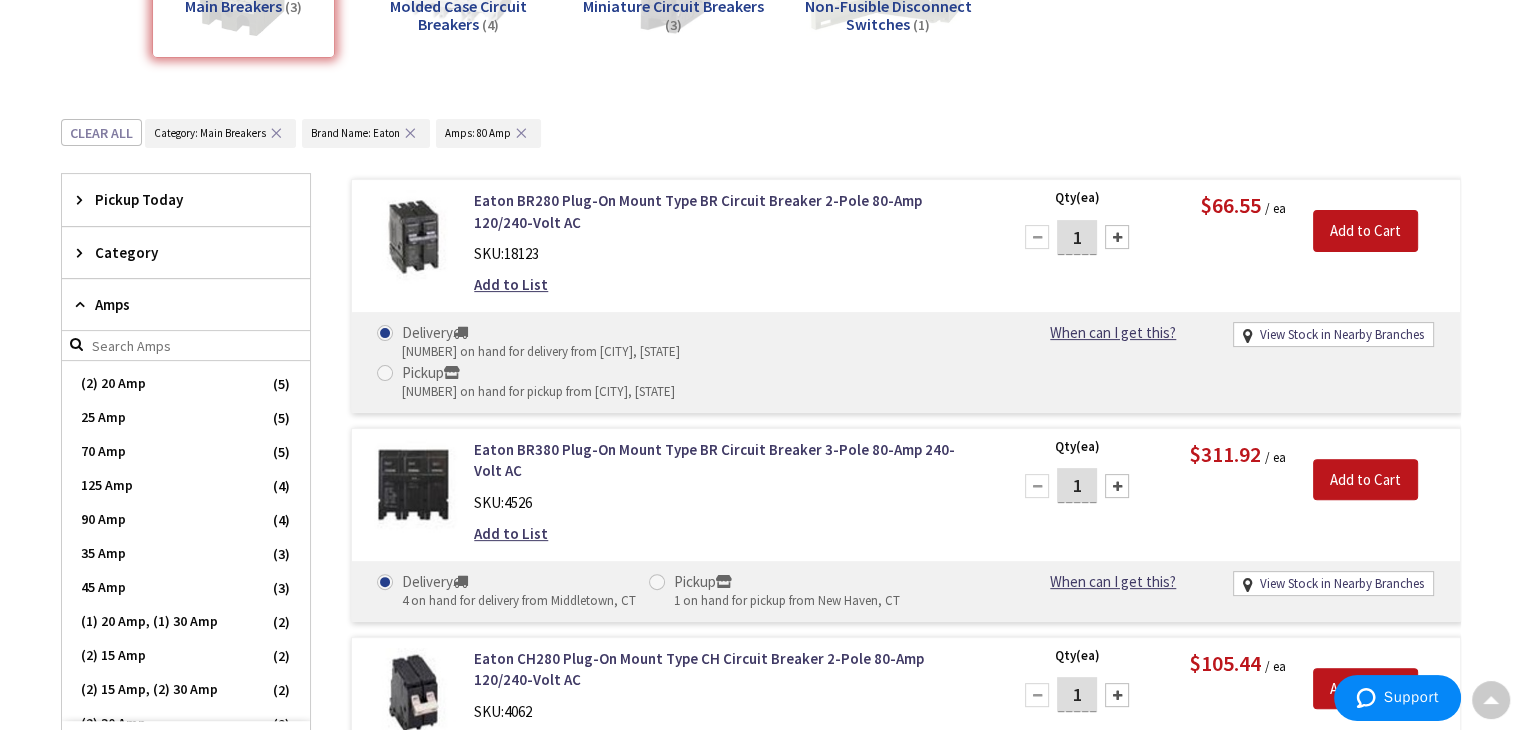 click on "✕" at bounding box center [276, 133] 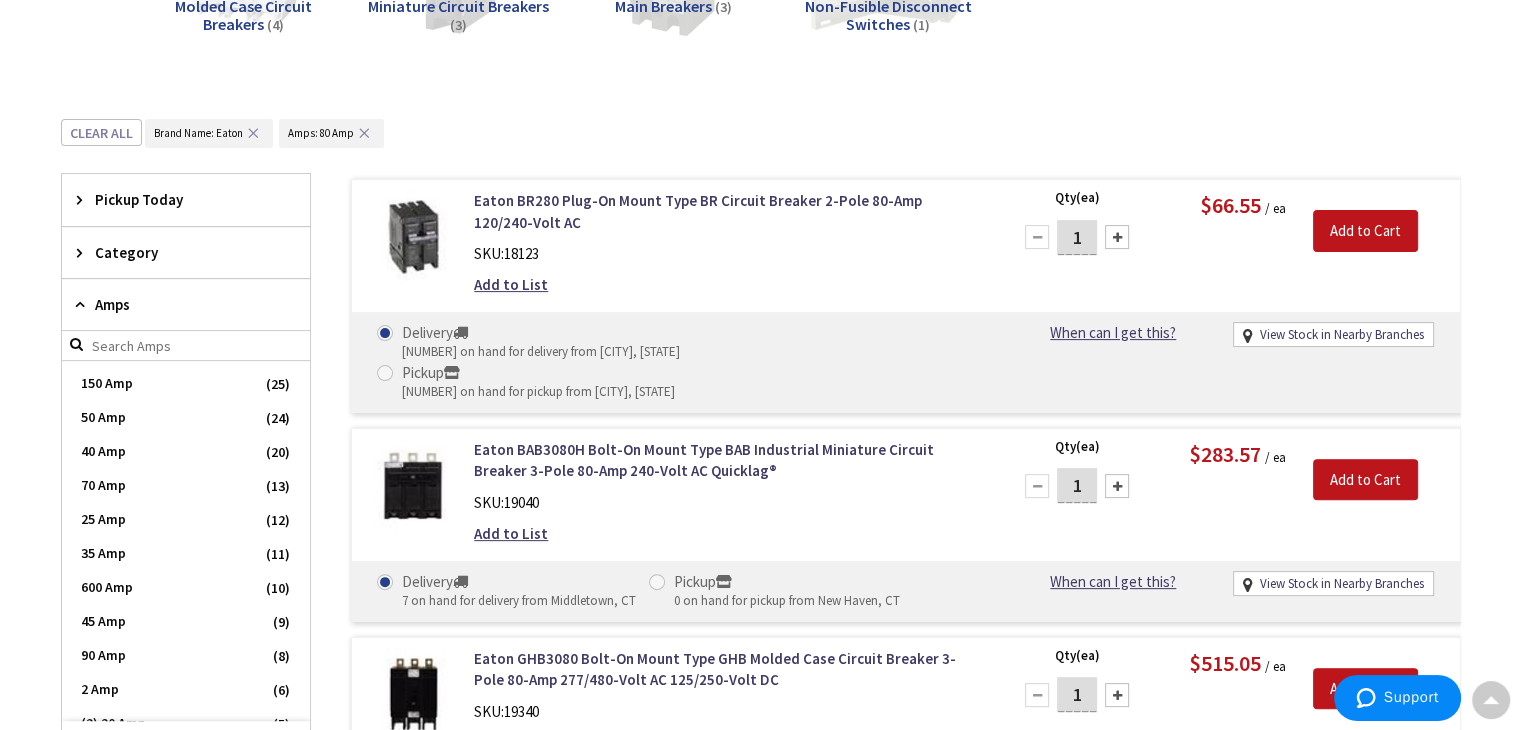 click on "✕" at bounding box center (364, 133) 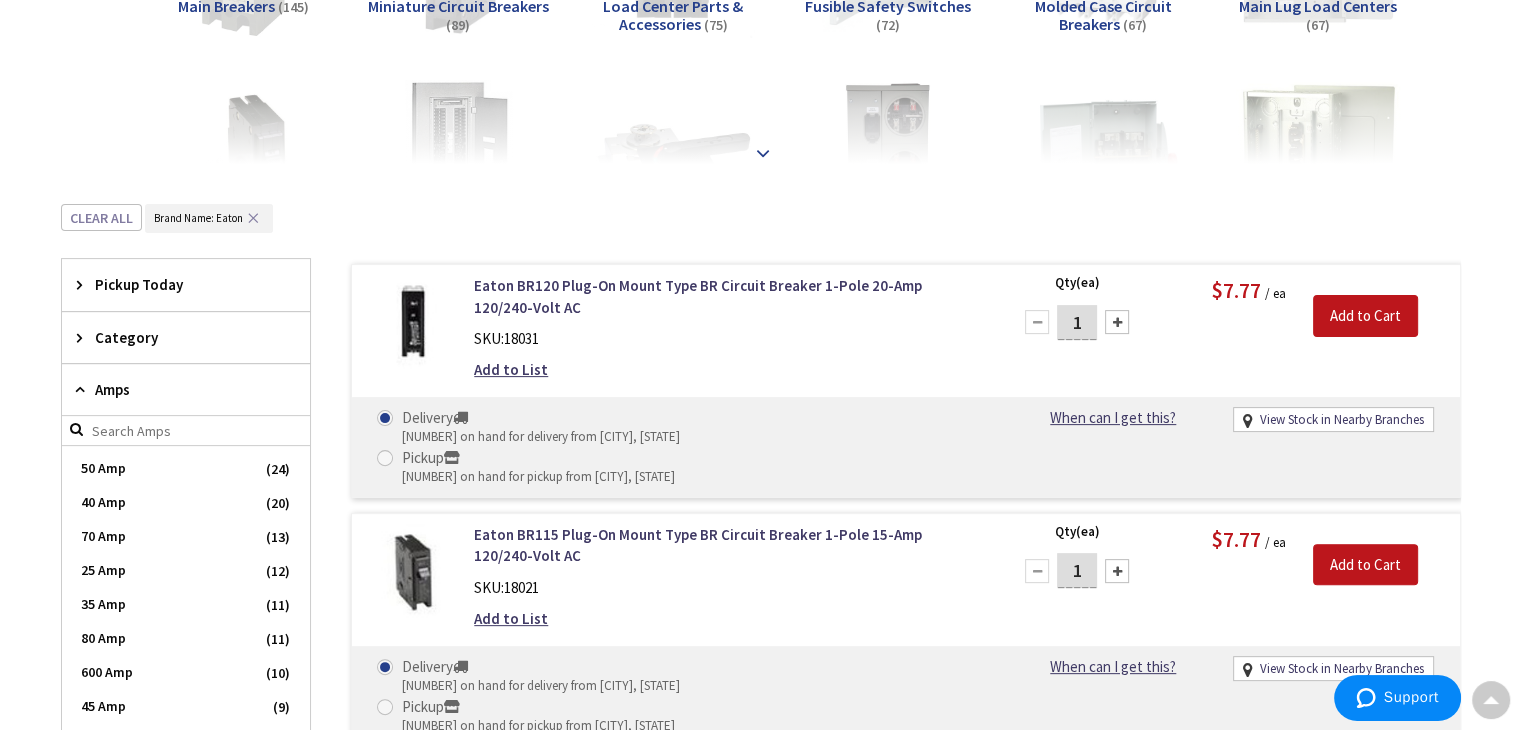 scroll, scrollTop: 300, scrollLeft: 0, axis: vertical 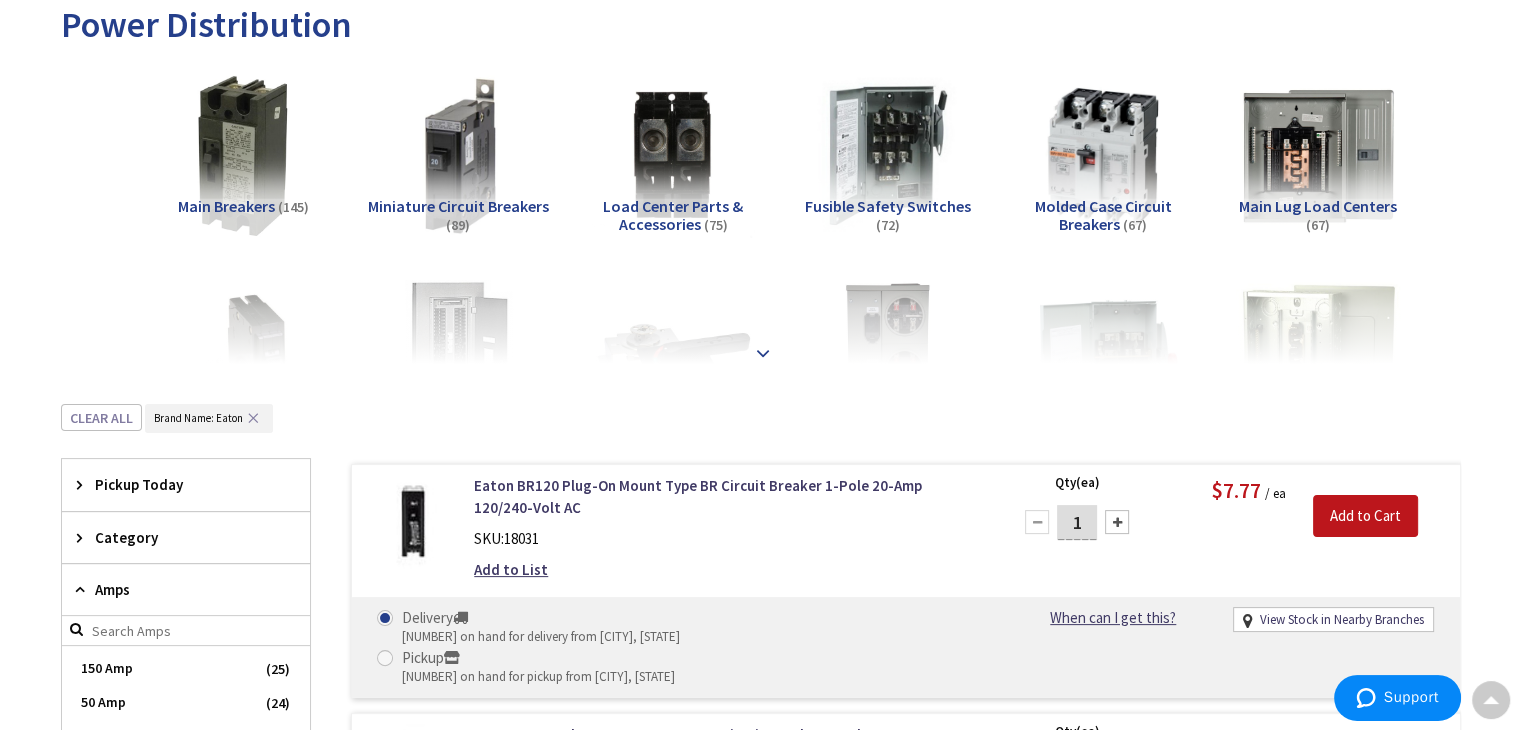 click at bounding box center [763, 353] 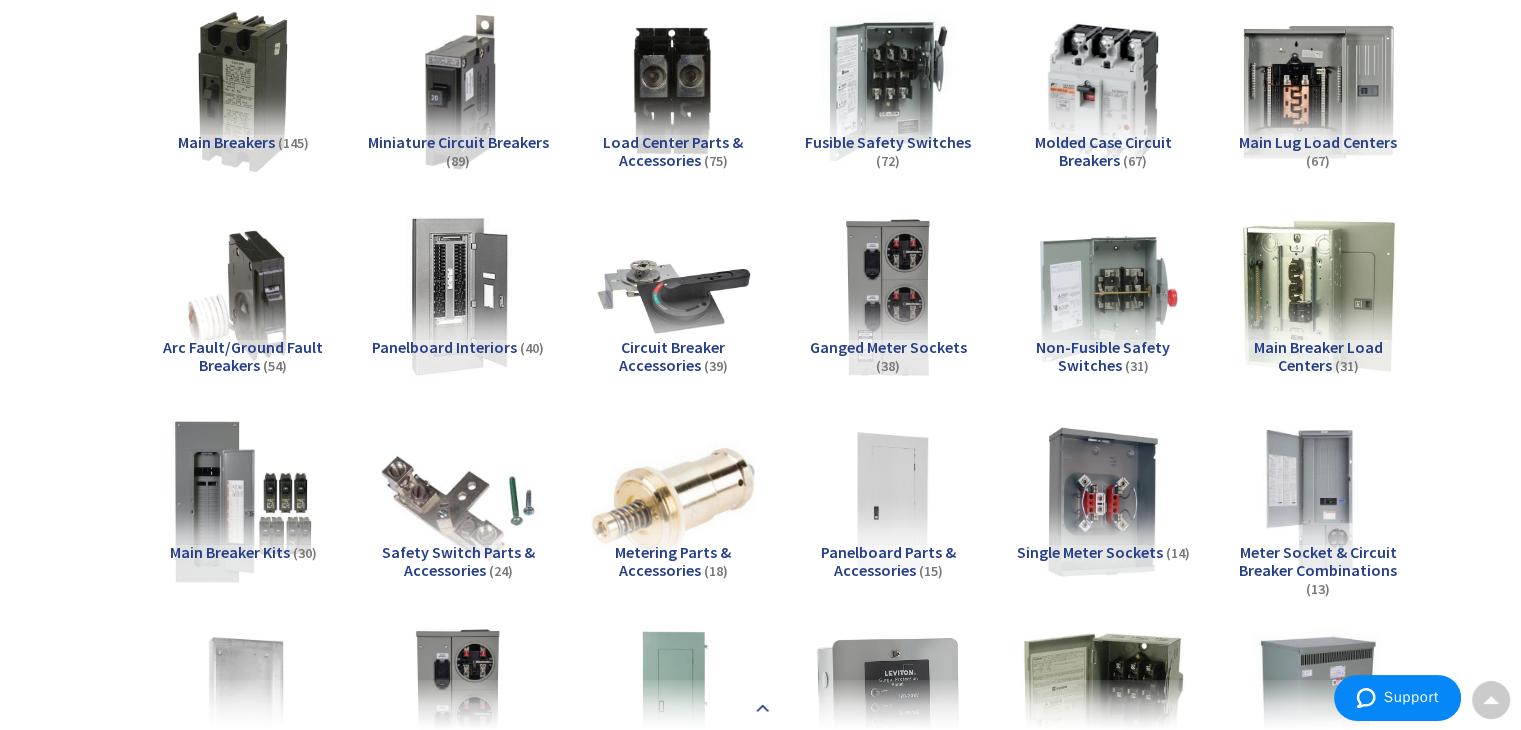 scroll, scrollTop: 400, scrollLeft: 0, axis: vertical 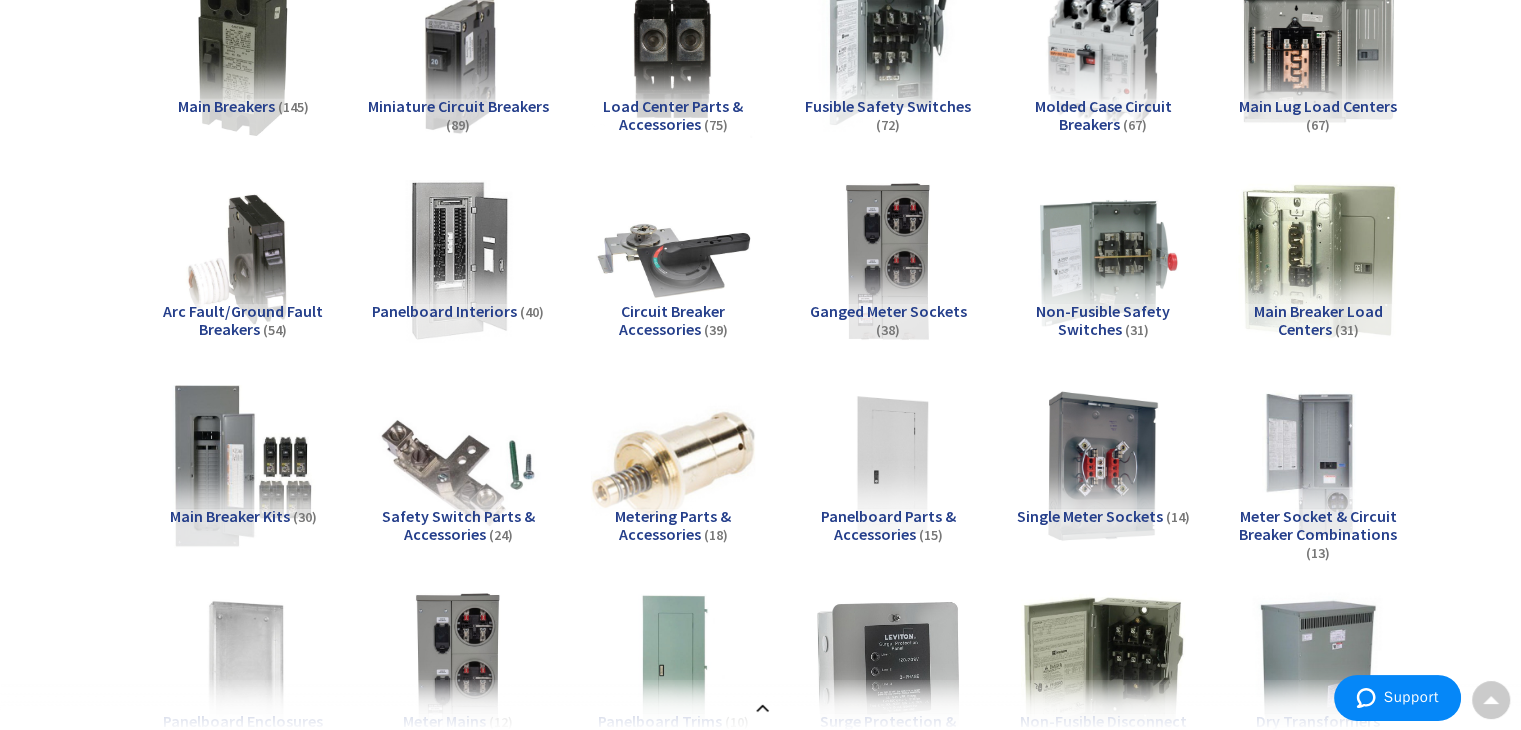 click on "Arc Fault/Ground Fault Breakers" at bounding box center (243, 320) 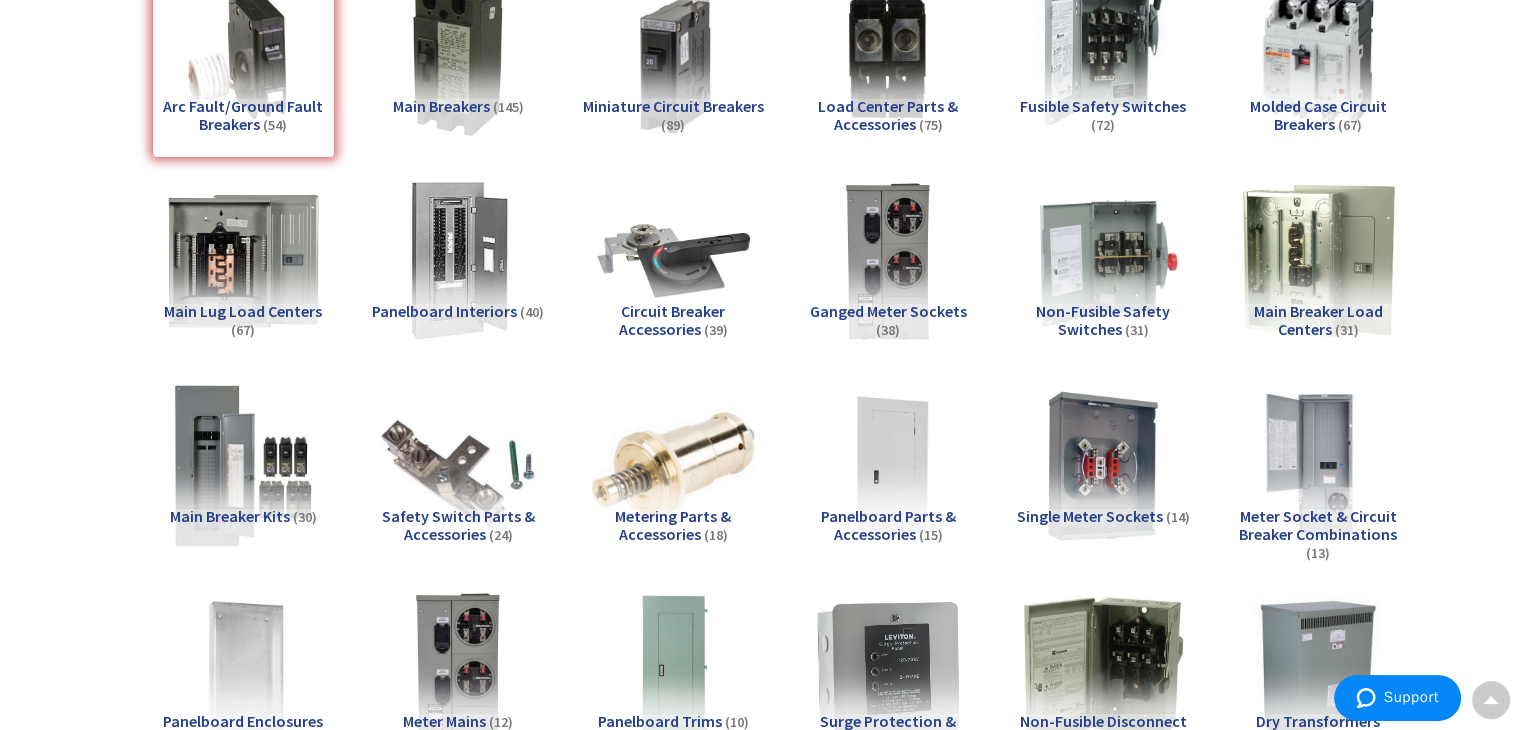 scroll, scrollTop: 1848, scrollLeft: 0, axis: vertical 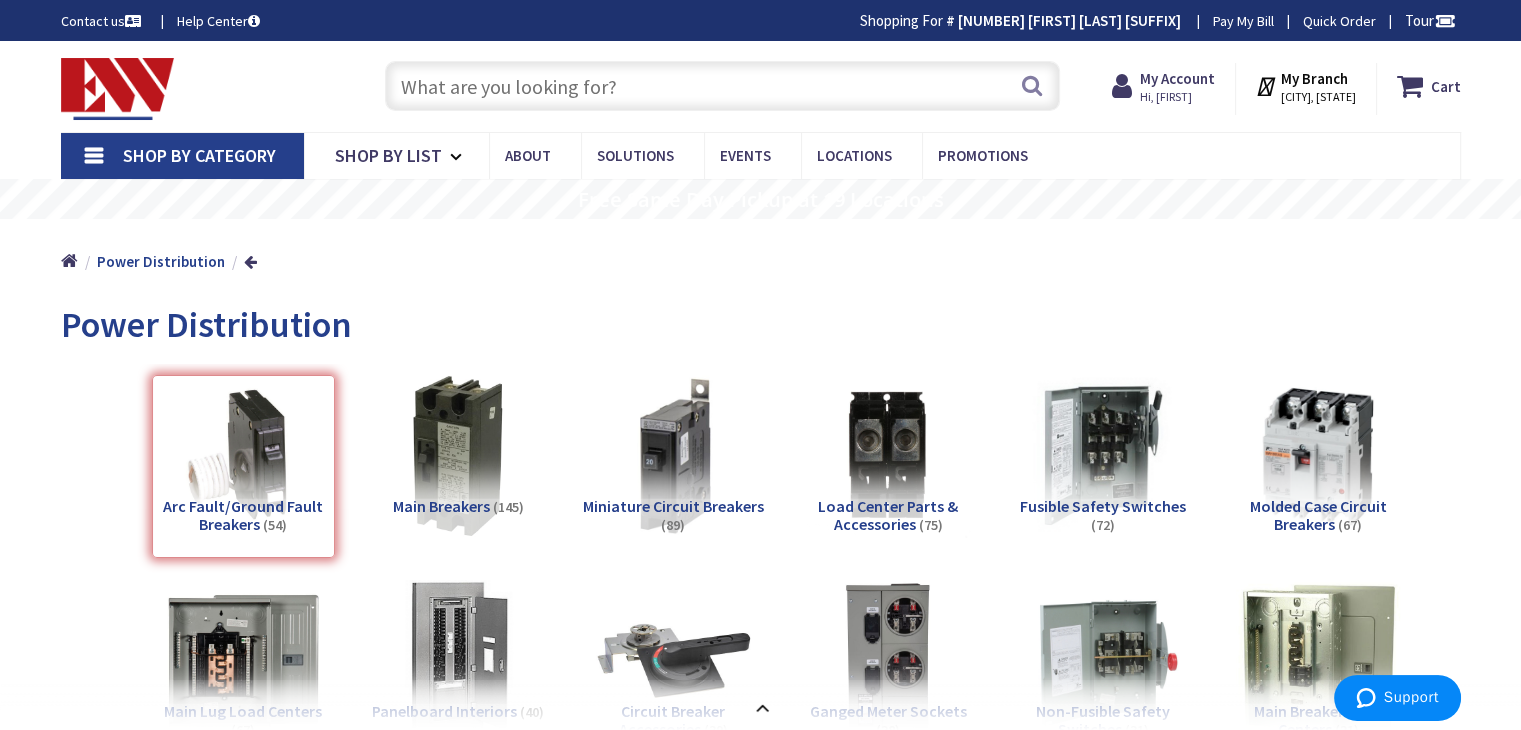 click on "Shop By Category" at bounding box center [199, 155] 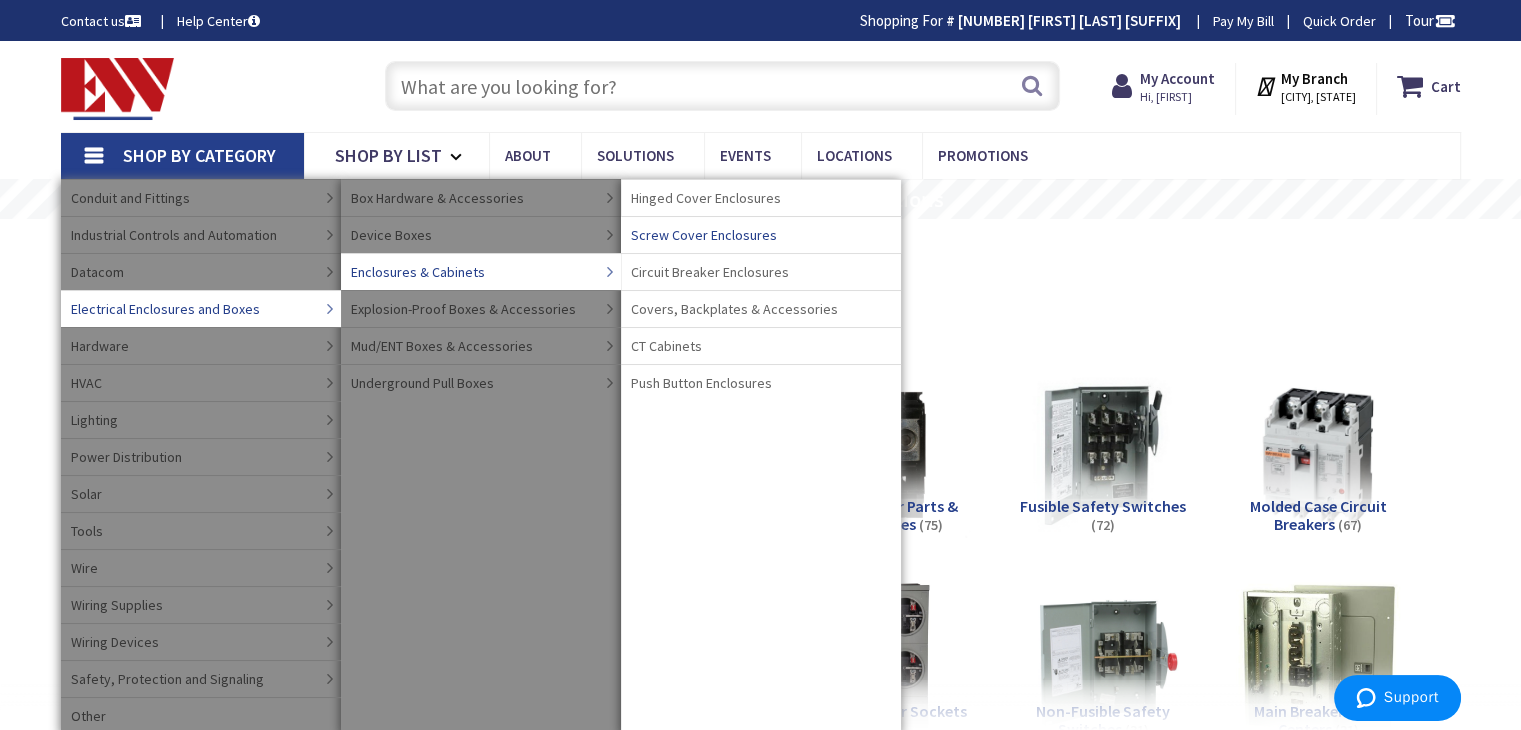 click on "Screw Cover Enclosures" at bounding box center [704, 235] 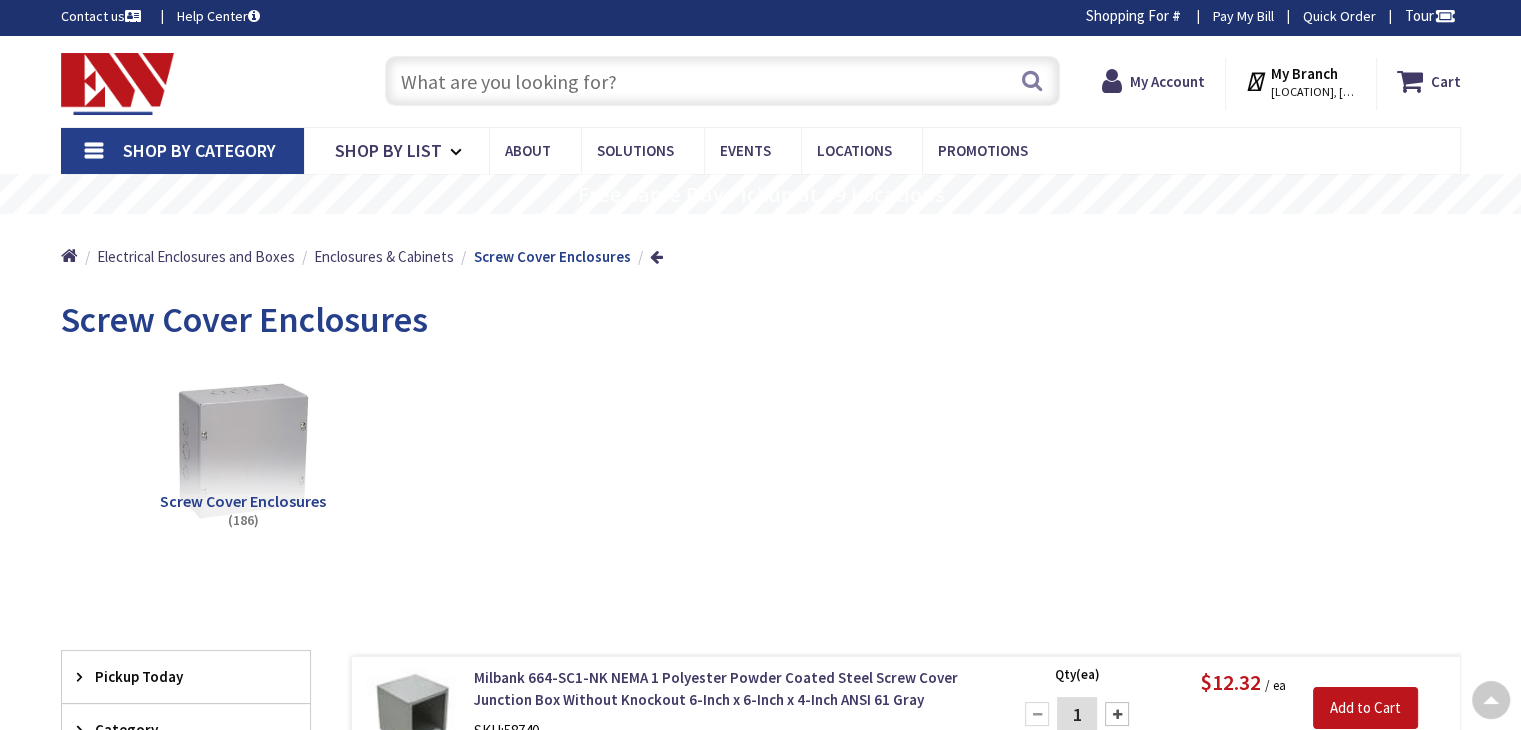 scroll, scrollTop: 300, scrollLeft: 0, axis: vertical 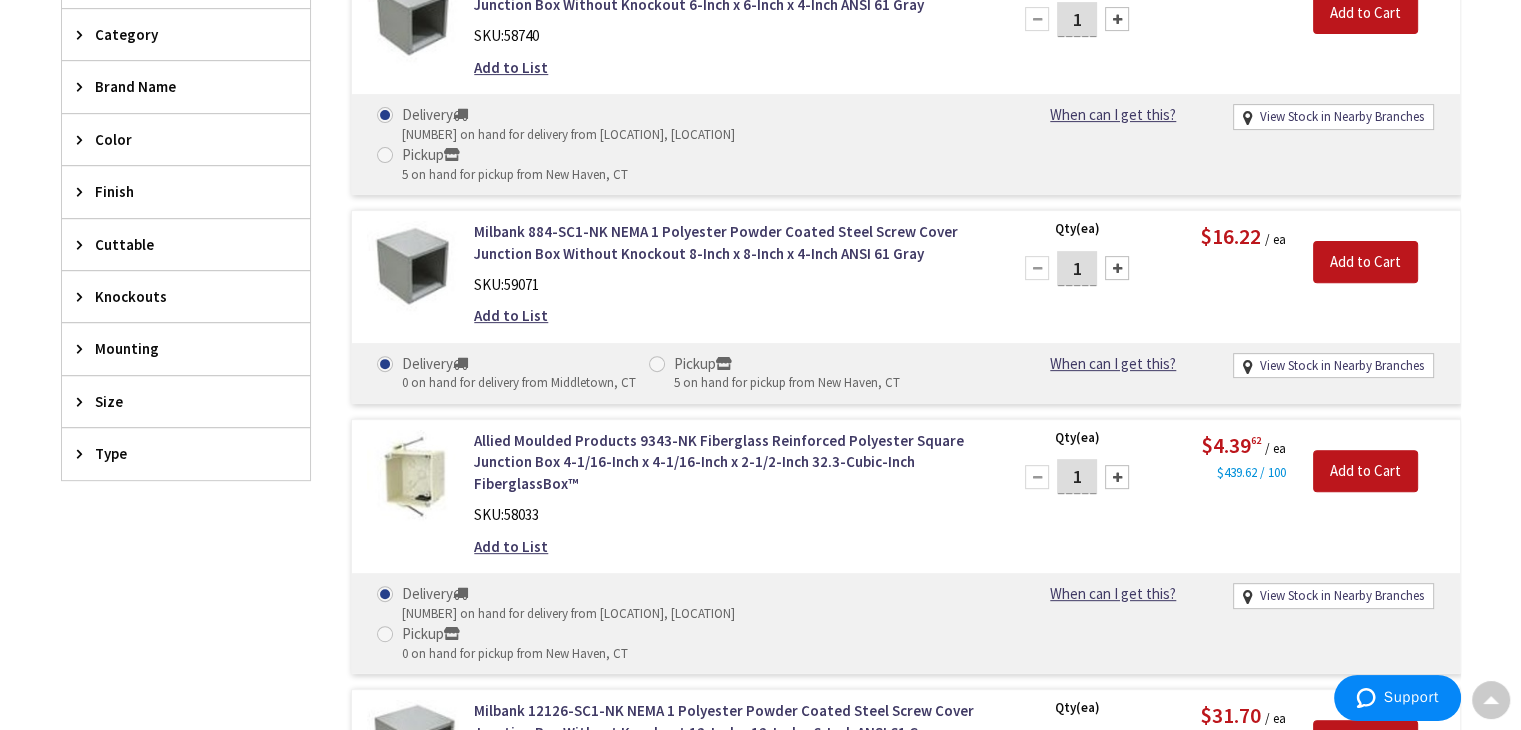 click on "SKU:  59071" at bounding box center [728, 284] 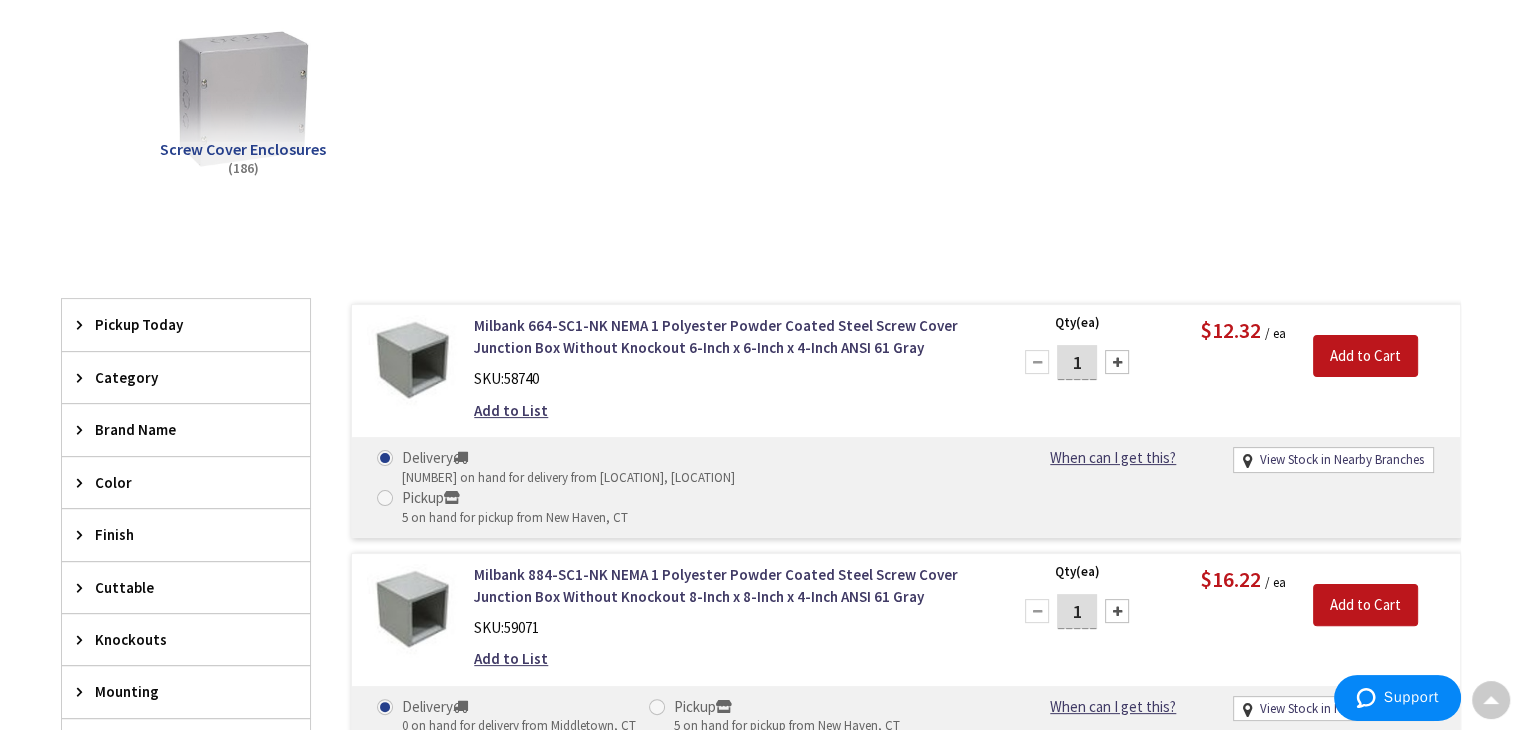 scroll, scrollTop: 100, scrollLeft: 0, axis: vertical 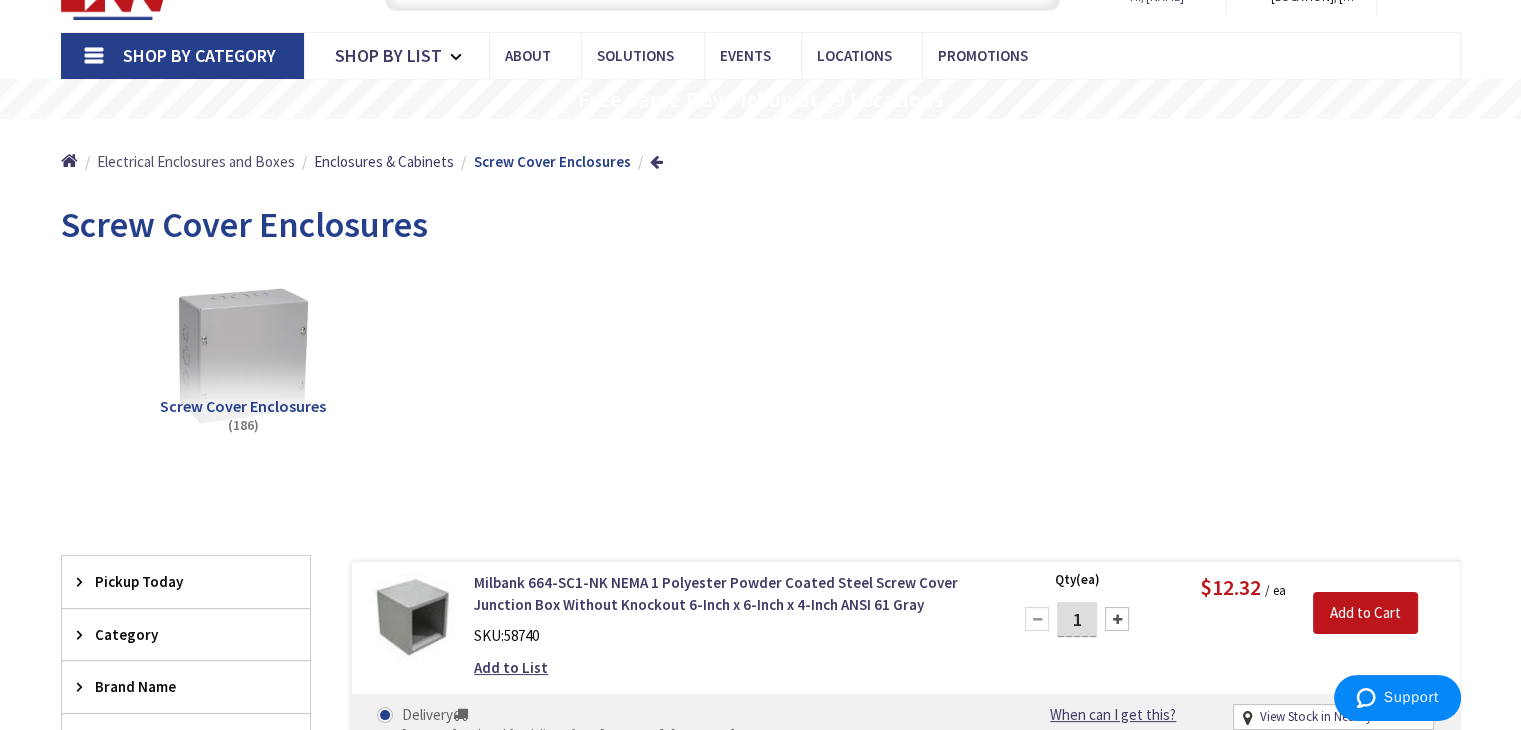 click on "Electrical Enclosures and Boxes" at bounding box center (196, 161) 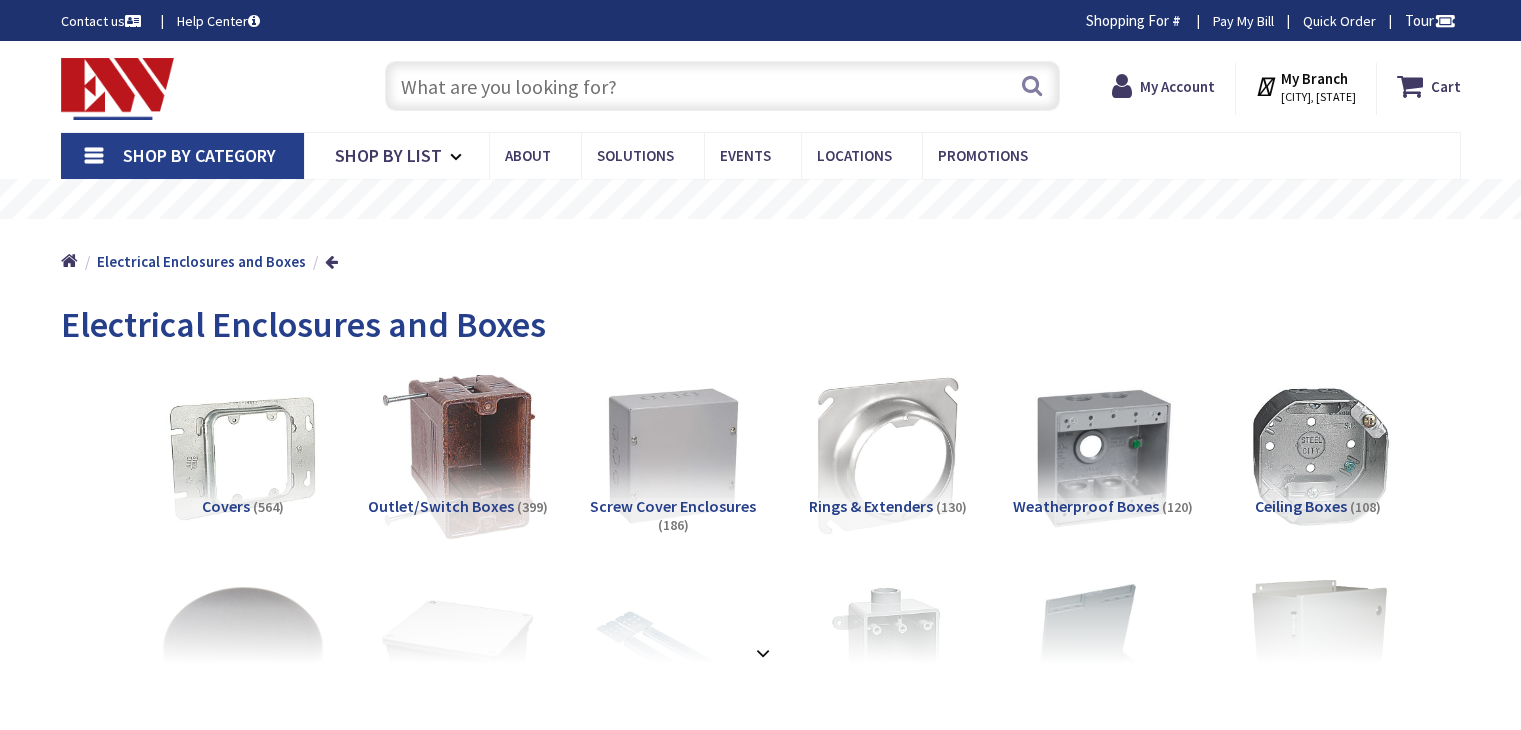 click at bounding box center [457, 455] 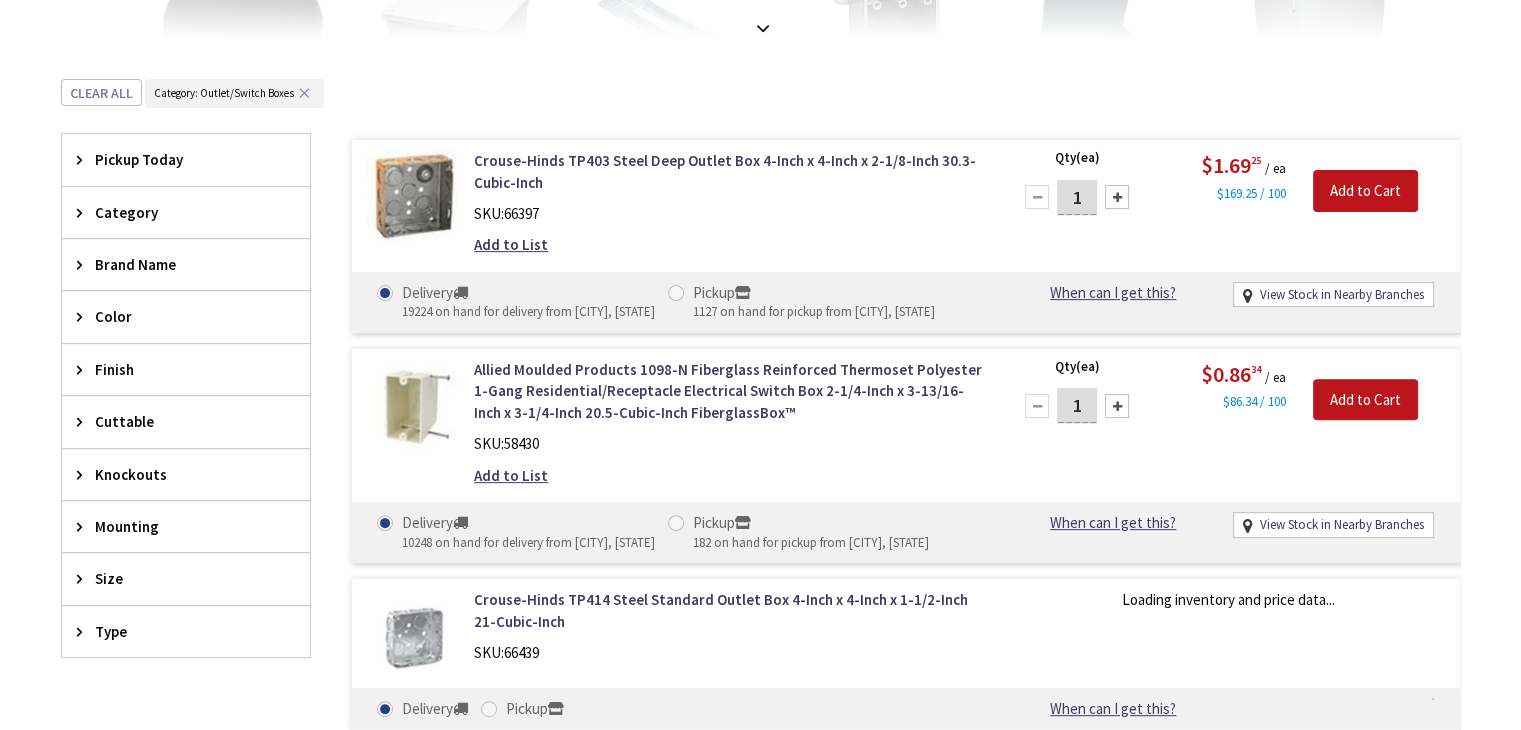 scroll, scrollTop: 704, scrollLeft: 0, axis: vertical 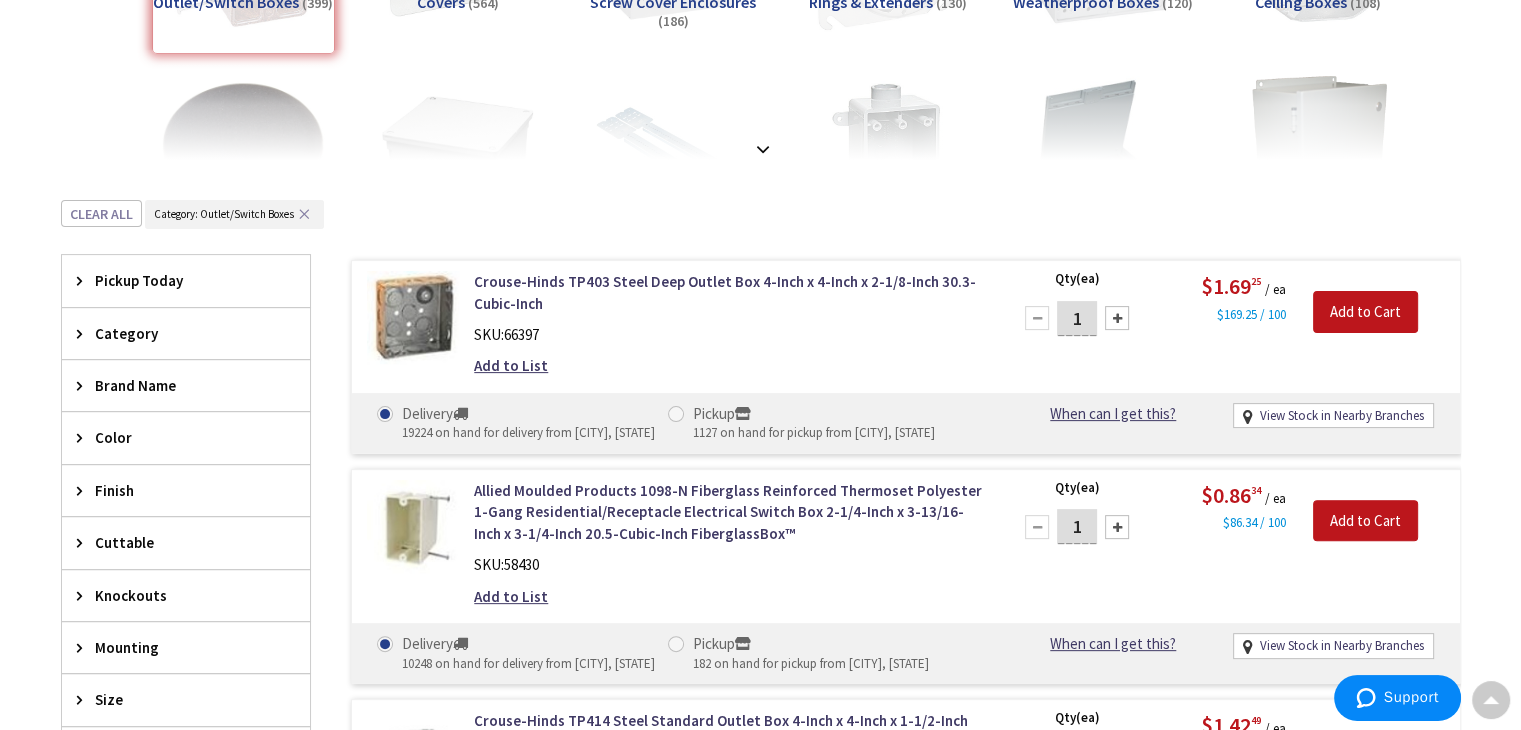 click on "Brand Name" at bounding box center (176, 385) 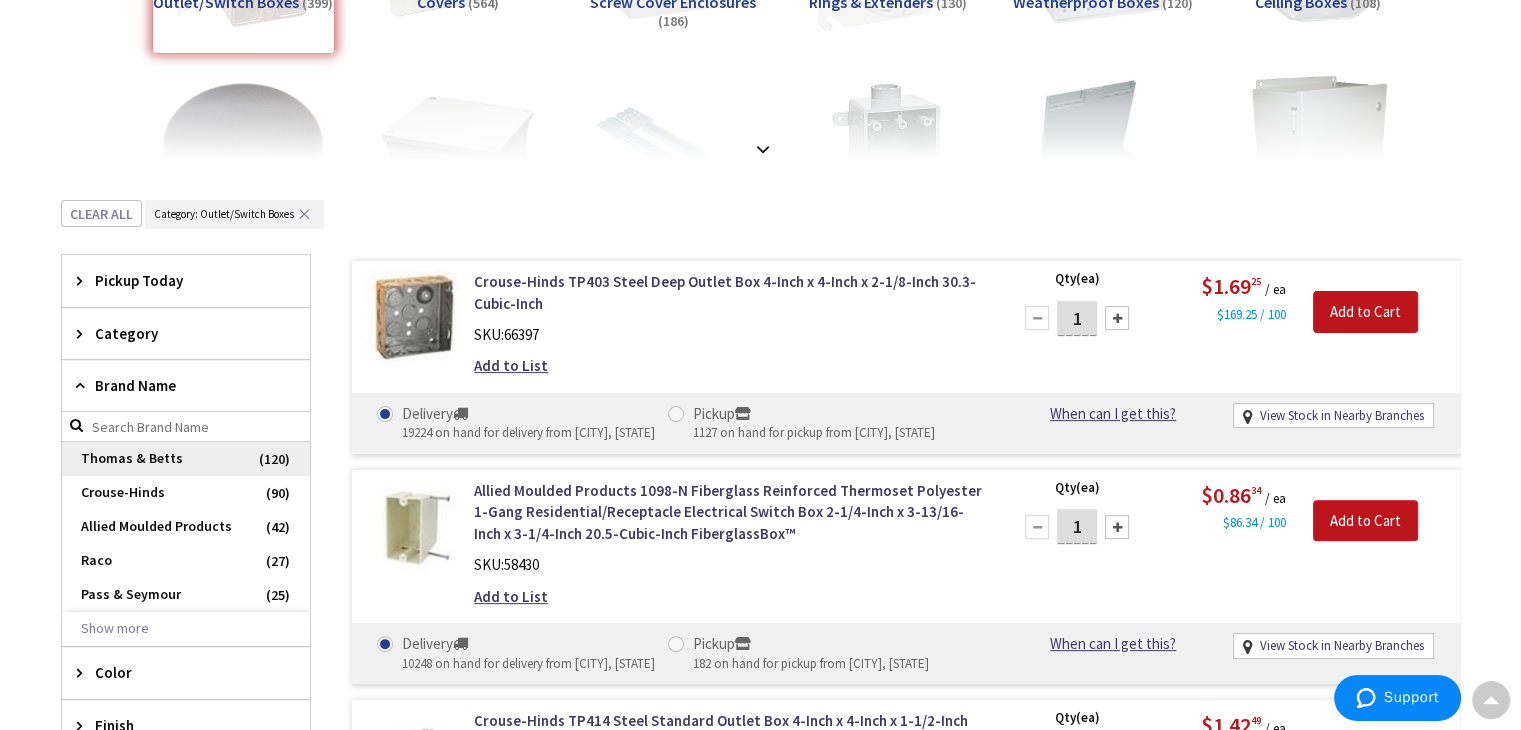 click on "Thomas & Betts" at bounding box center (186, 459) 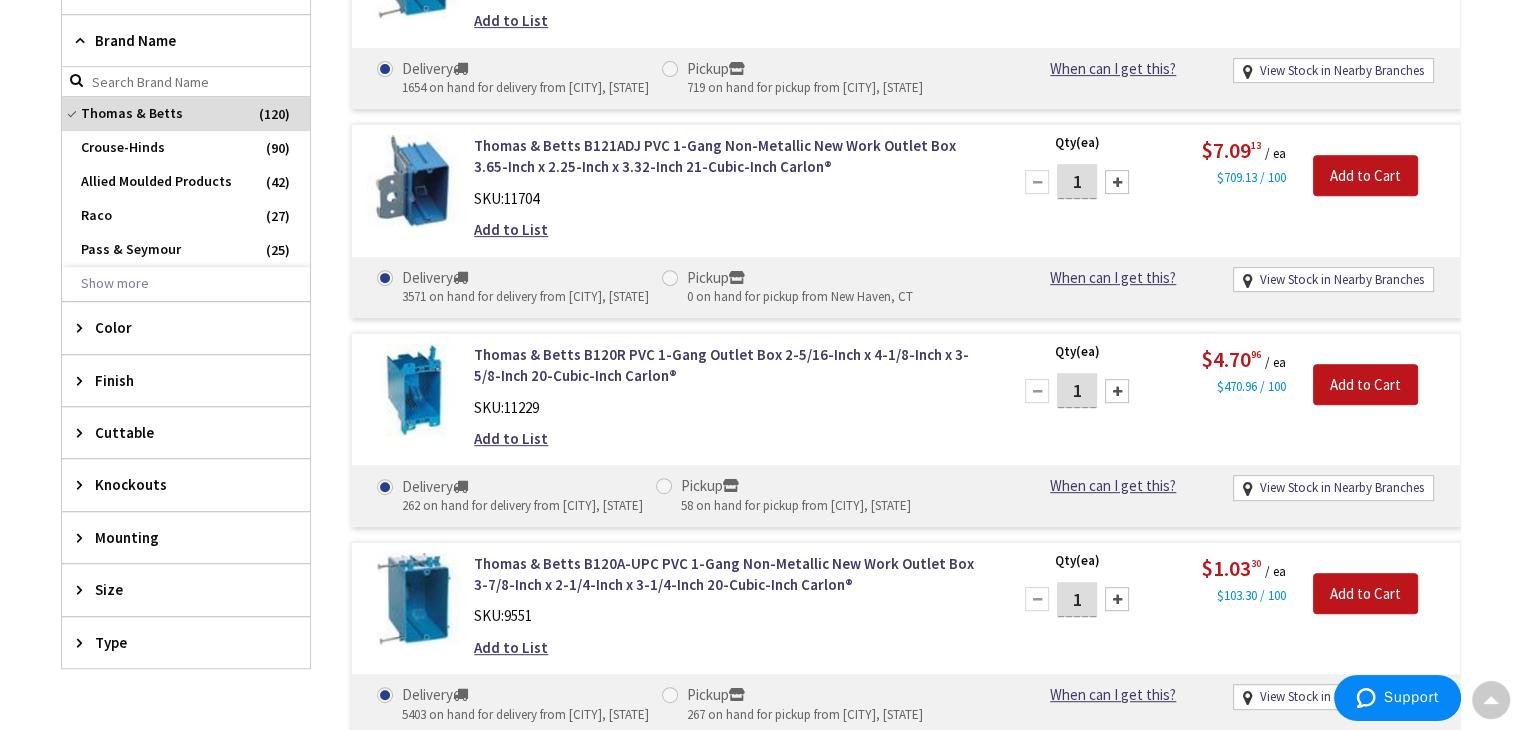 scroll, scrollTop: 904, scrollLeft: 0, axis: vertical 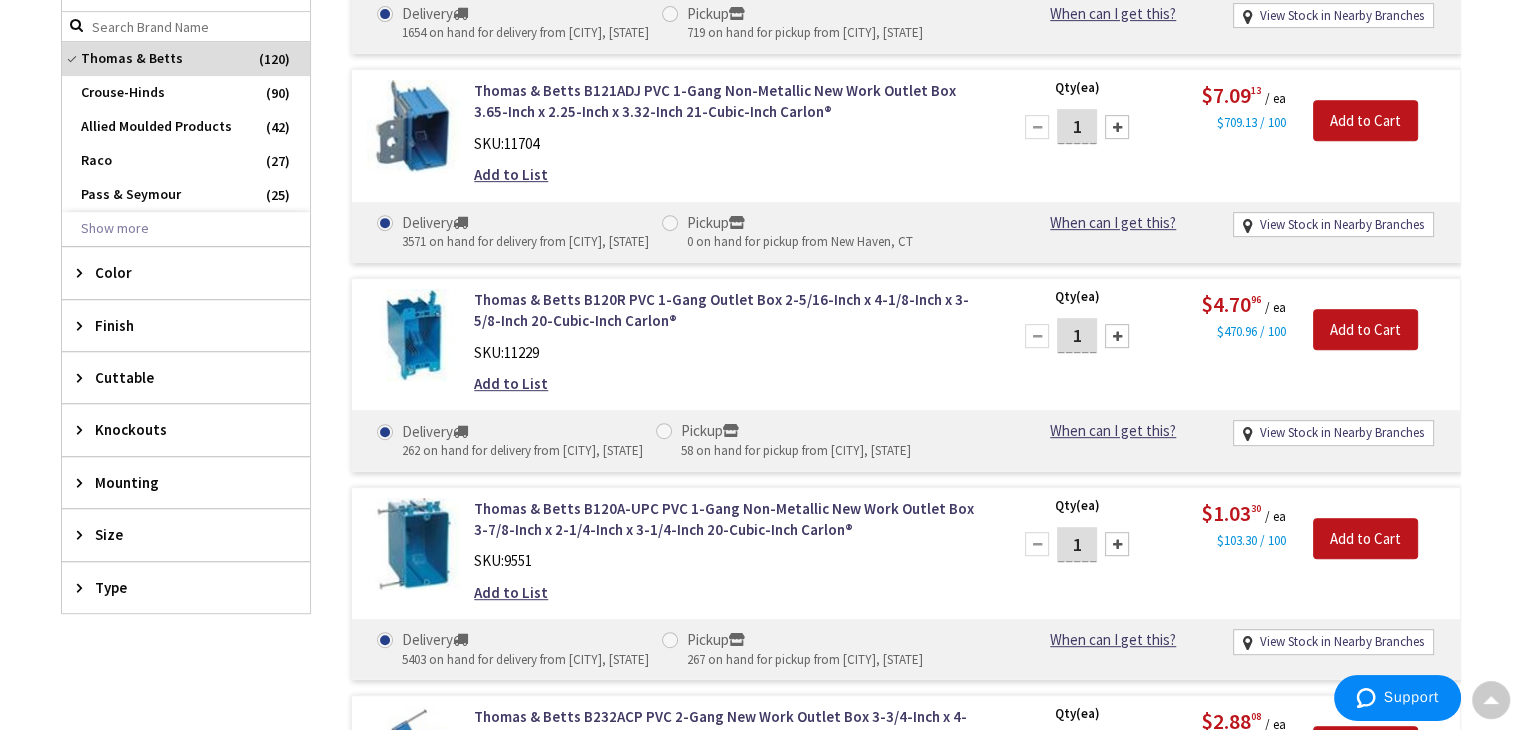 click on "Size" at bounding box center [176, 534] 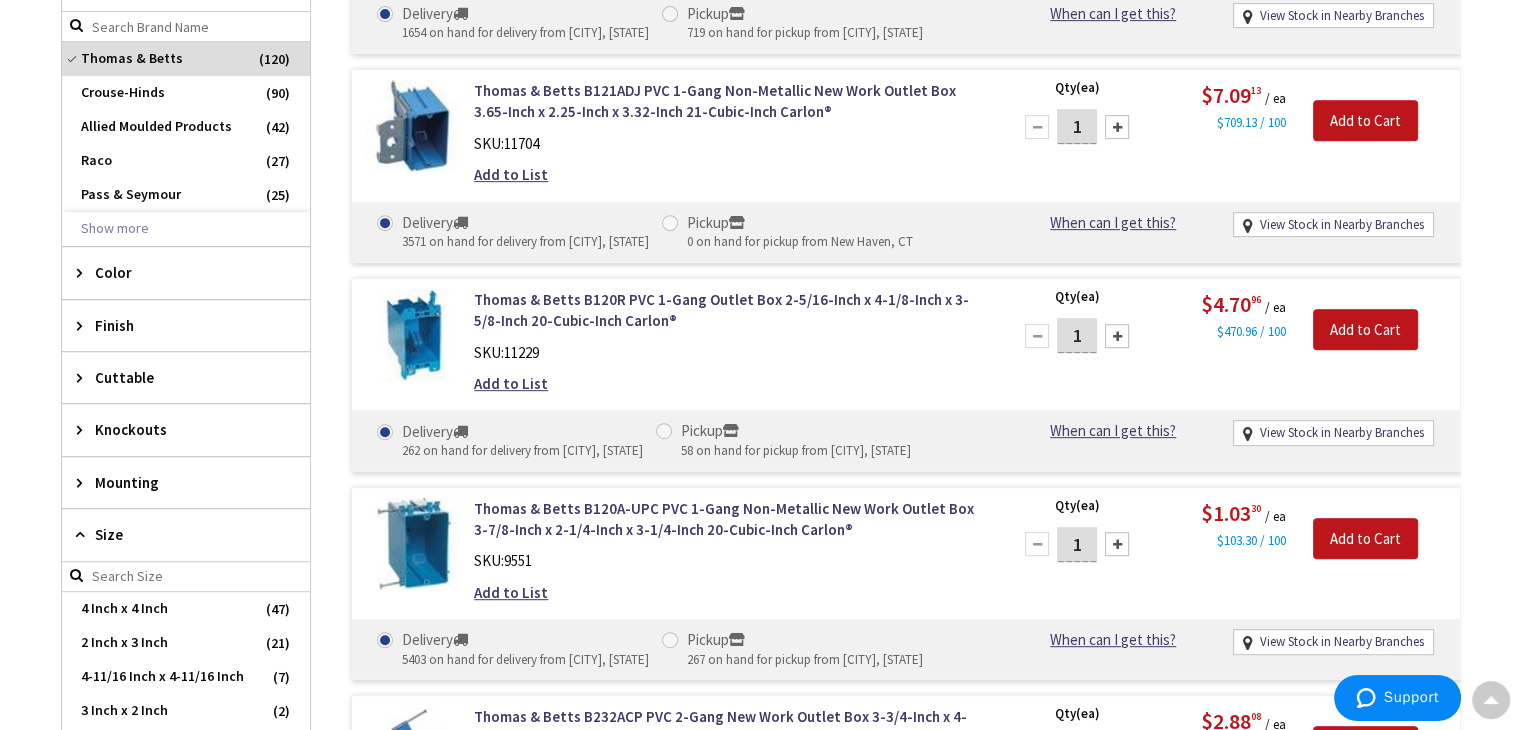 scroll, scrollTop: 1104, scrollLeft: 0, axis: vertical 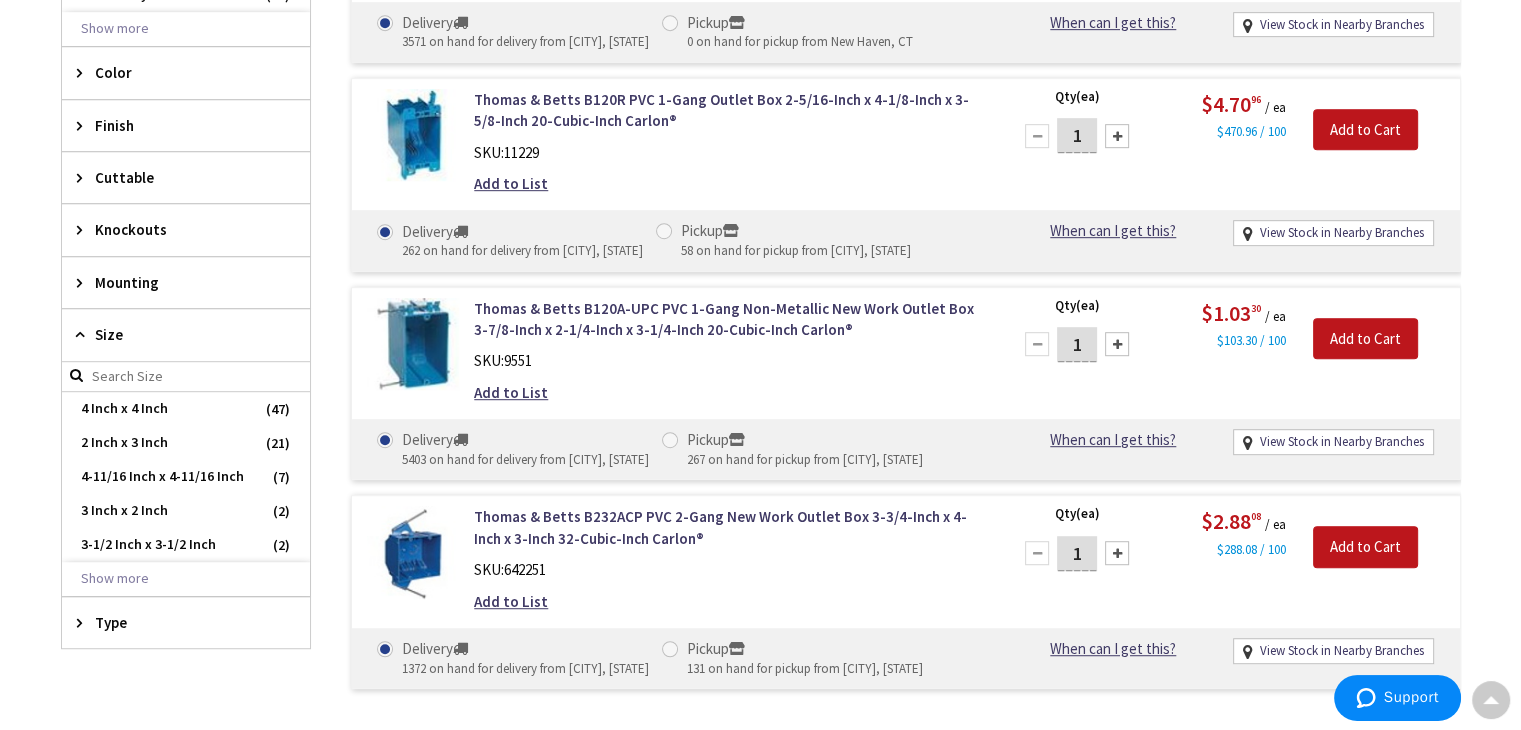 click on "Type" at bounding box center (176, 622) 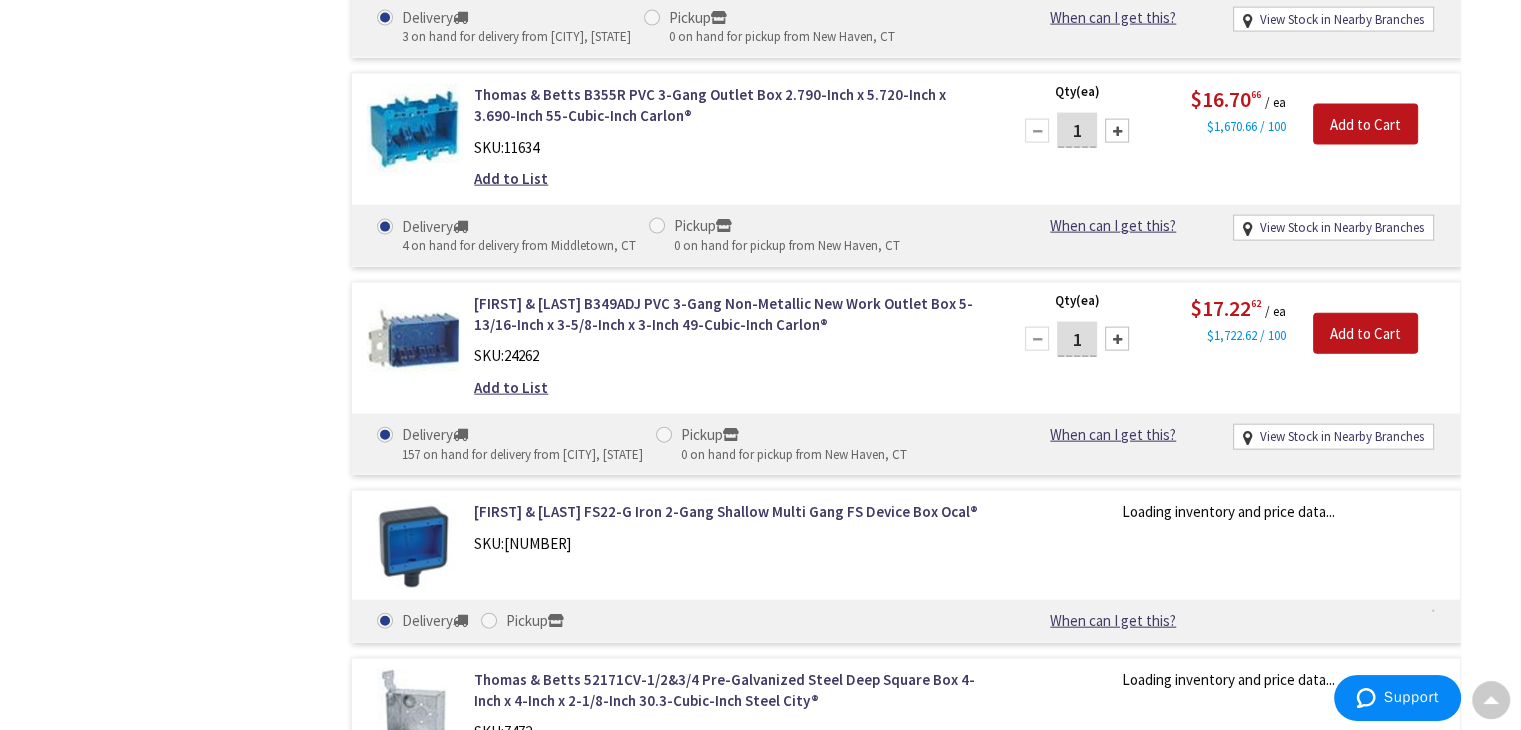 scroll, scrollTop: 4504, scrollLeft: 0, axis: vertical 